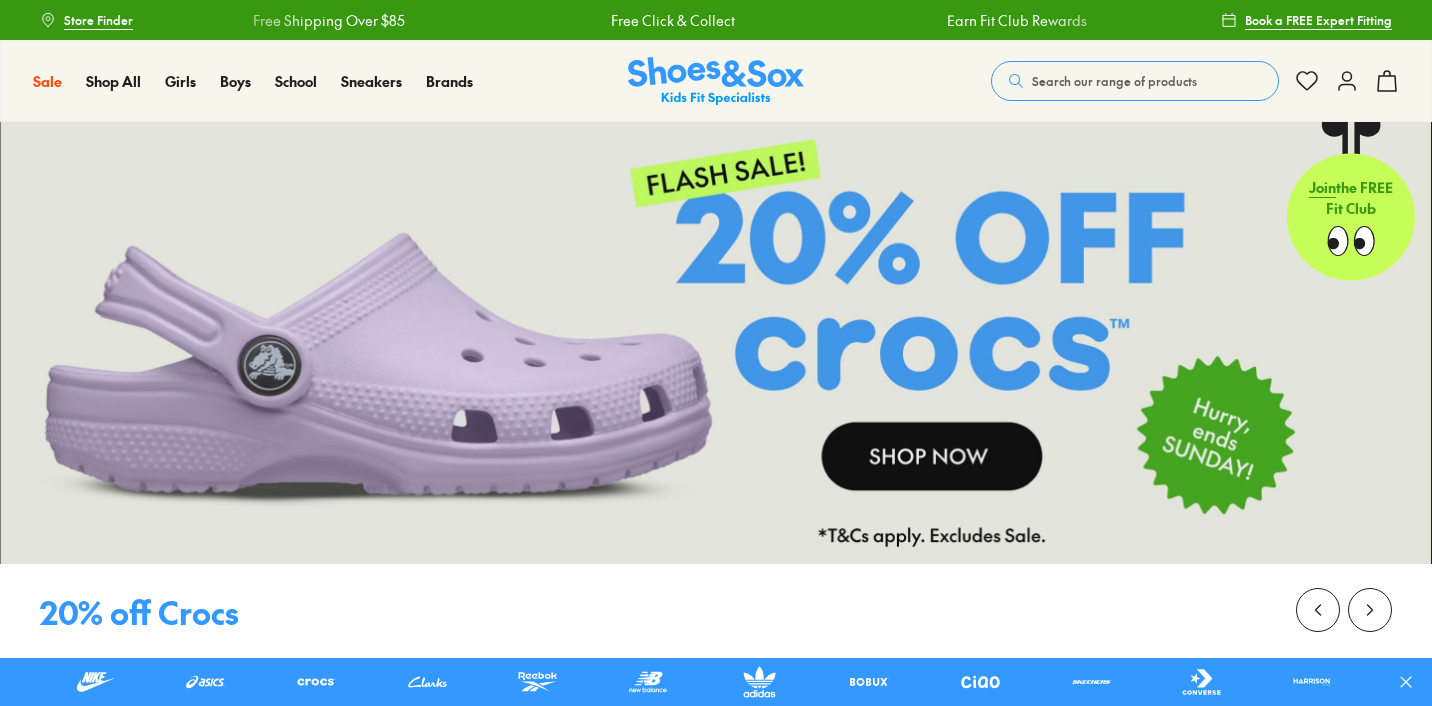 scroll, scrollTop: 0, scrollLeft: 0, axis: both 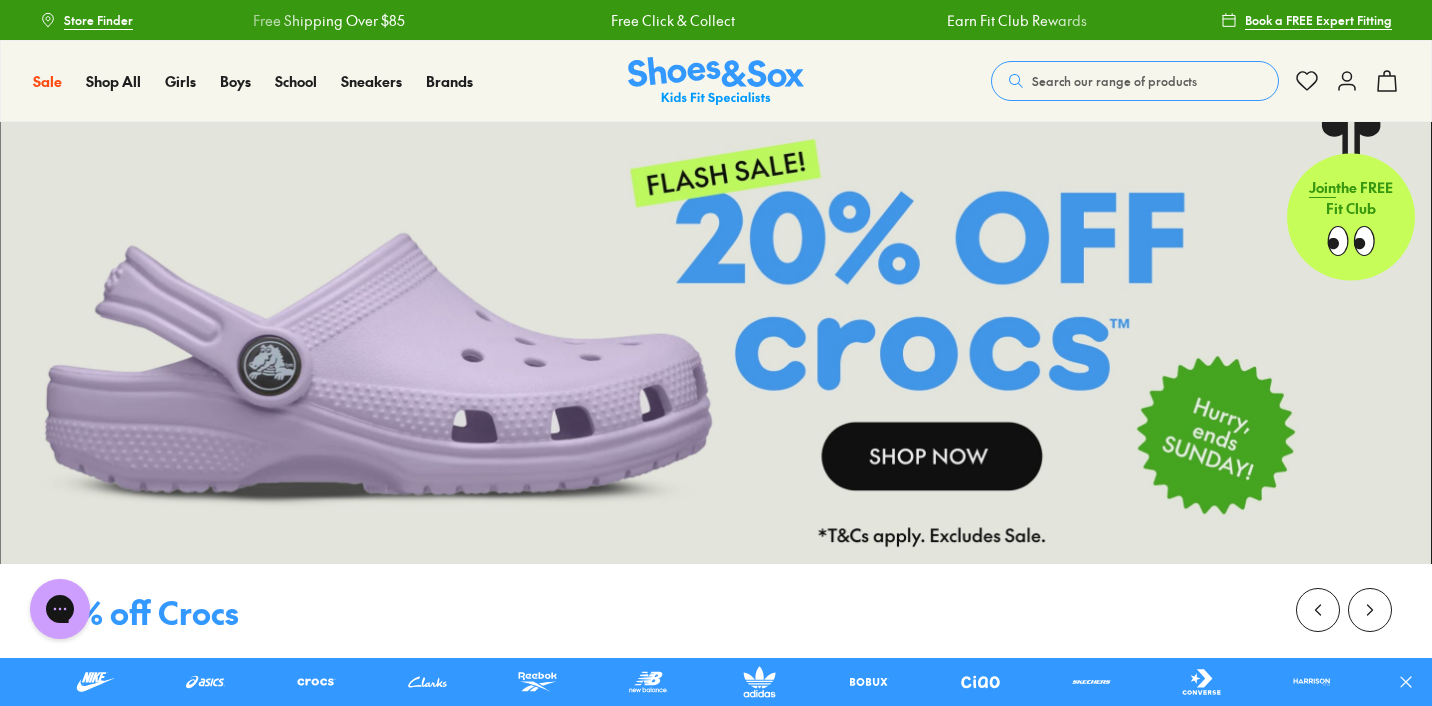 click on "Store Finder" at bounding box center (86, 20) 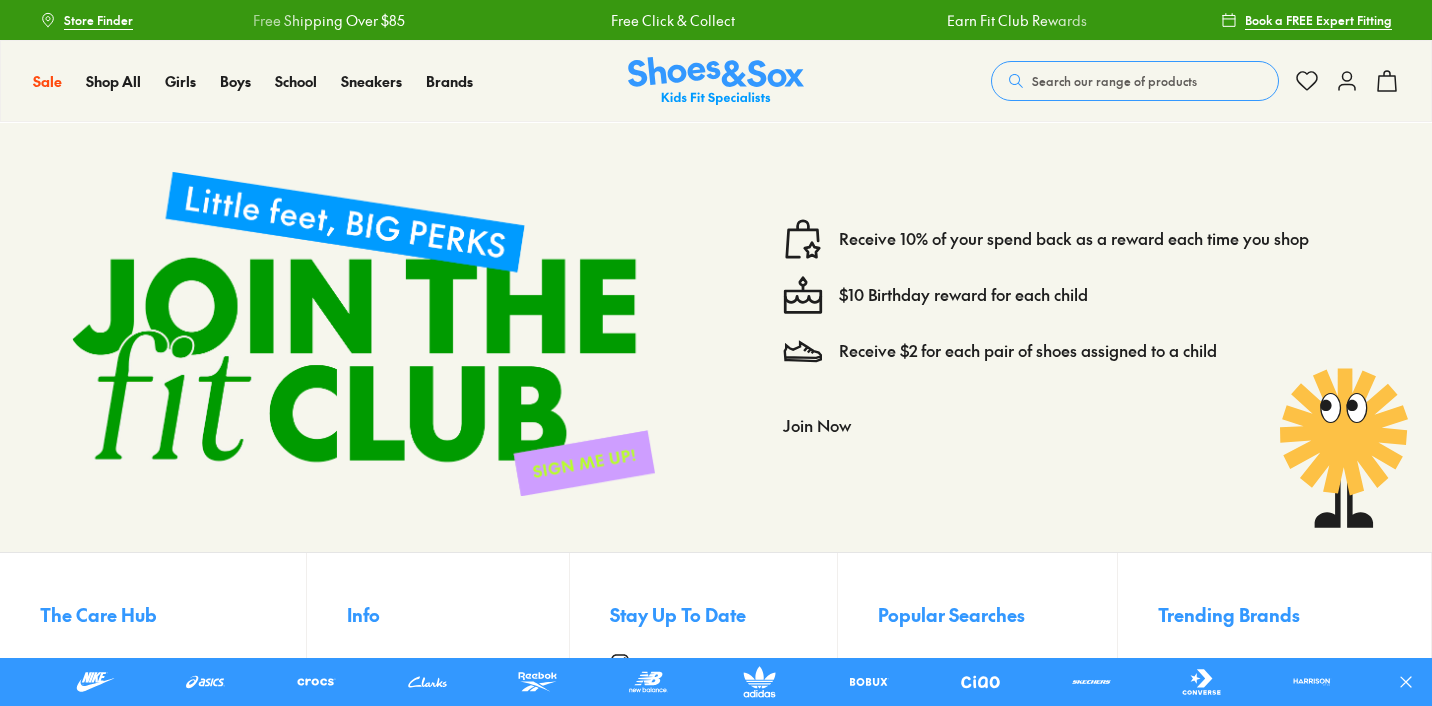 scroll, scrollTop: 0, scrollLeft: 0, axis: both 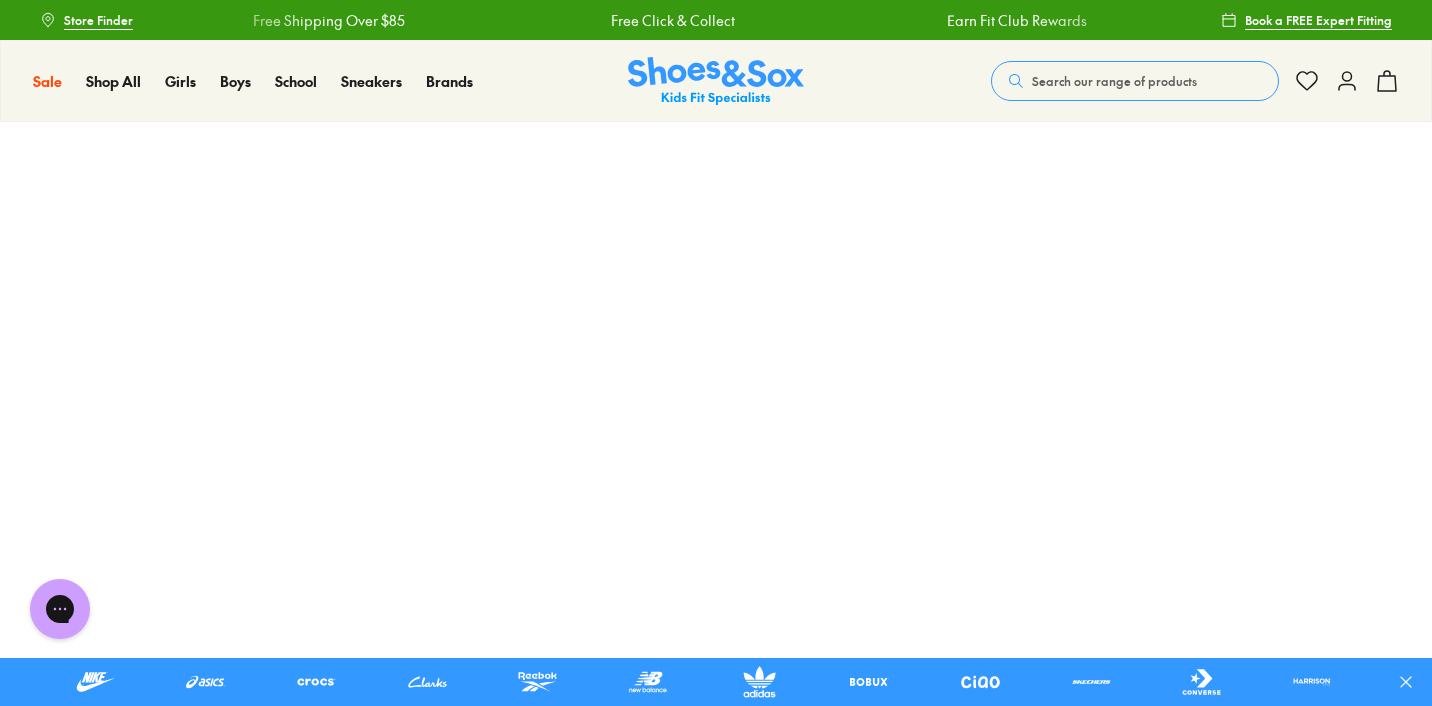 click on "Store Finder" at bounding box center [98, 20] 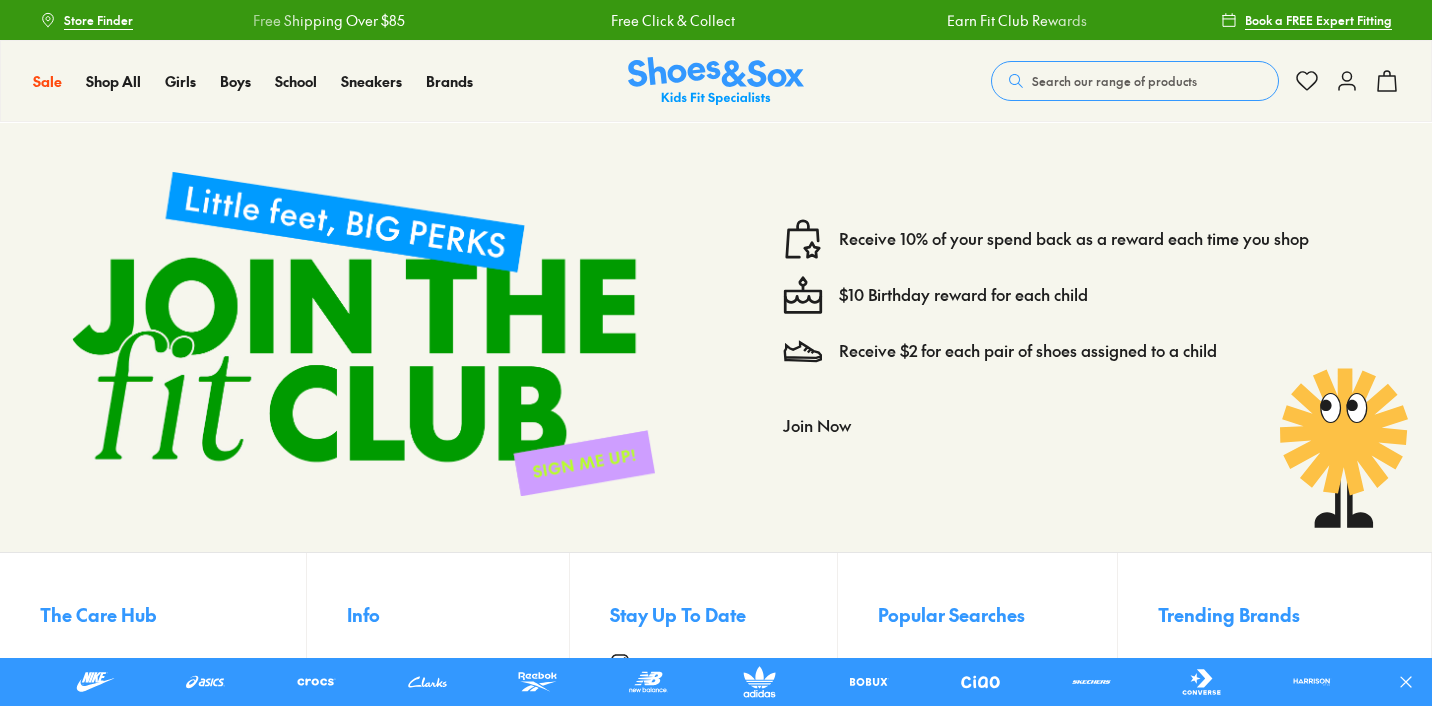 scroll, scrollTop: 0, scrollLeft: 0, axis: both 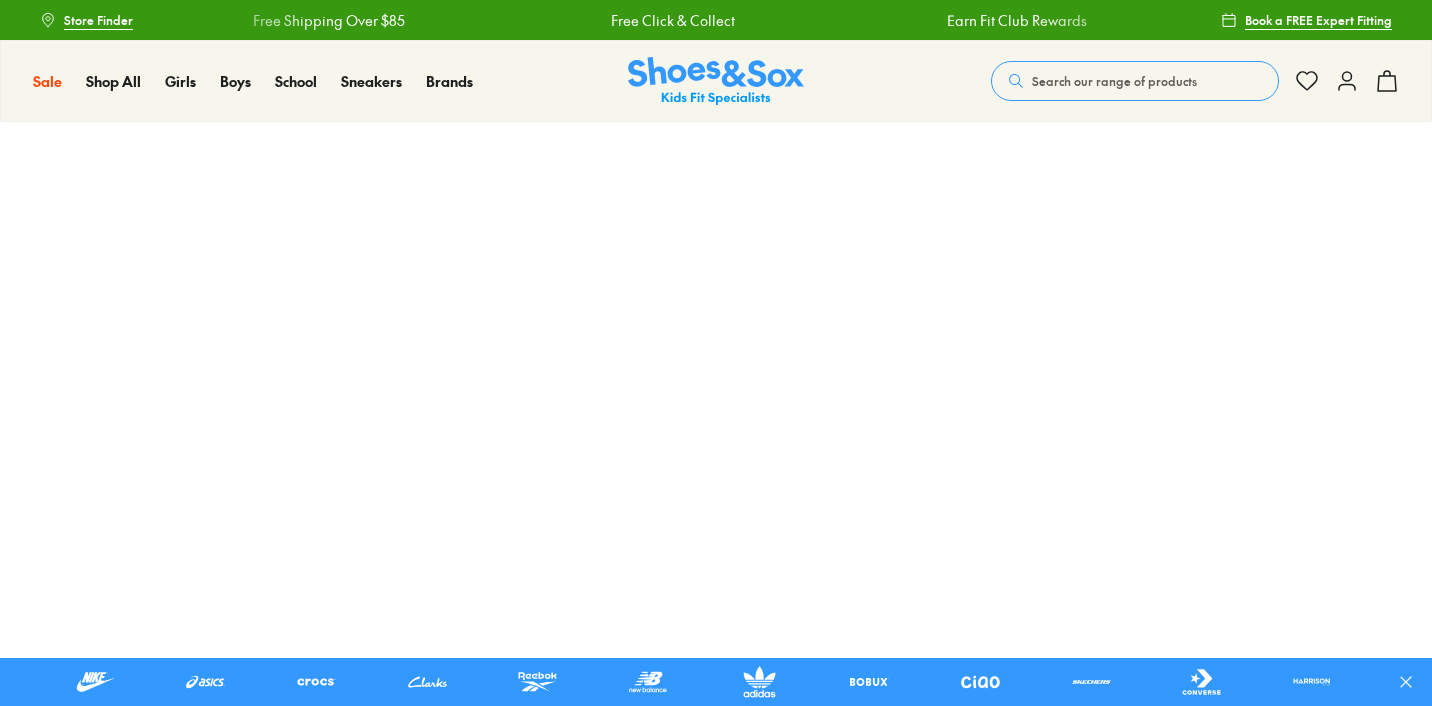 click on "Store Finder" at bounding box center [98, 20] 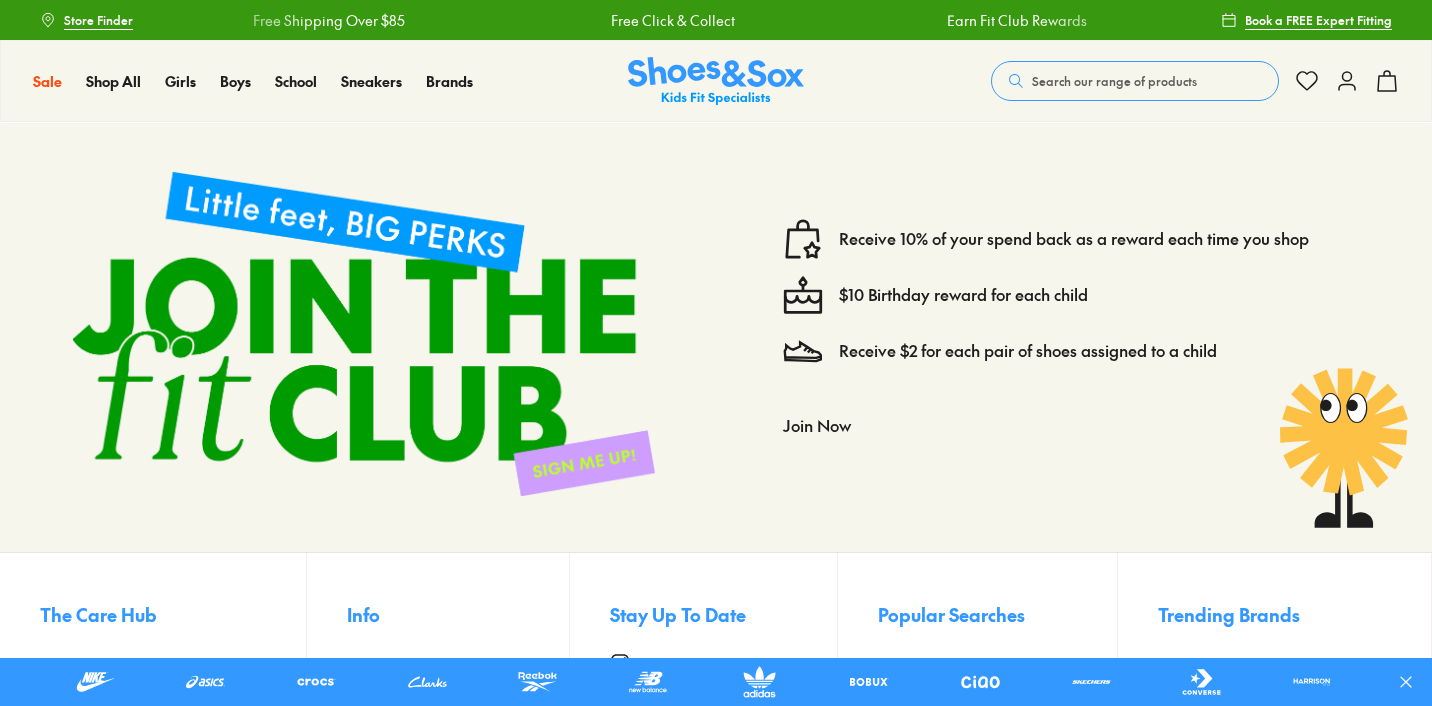 scroll, scrollTop: 0, scrollLeft: 0, axis: both 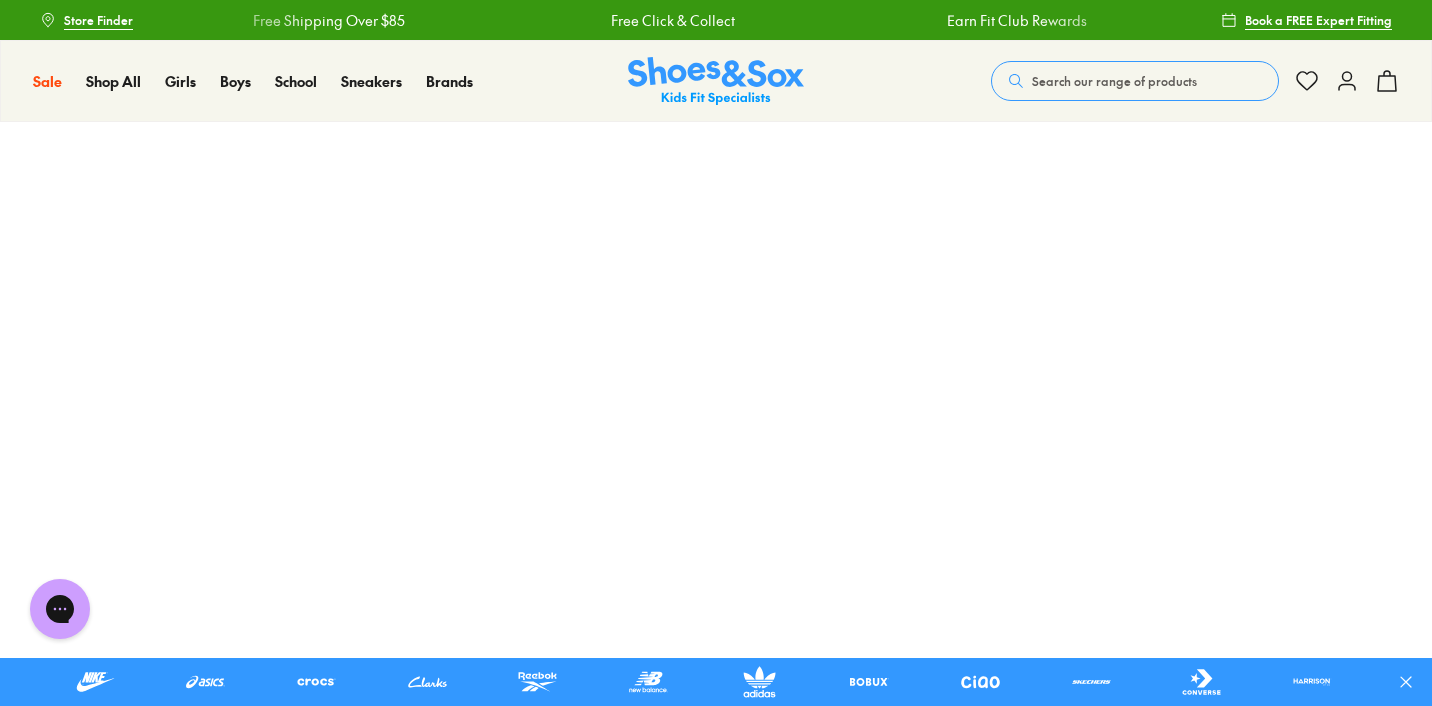 click on "Store Finder" at bounding box center (98, 20) 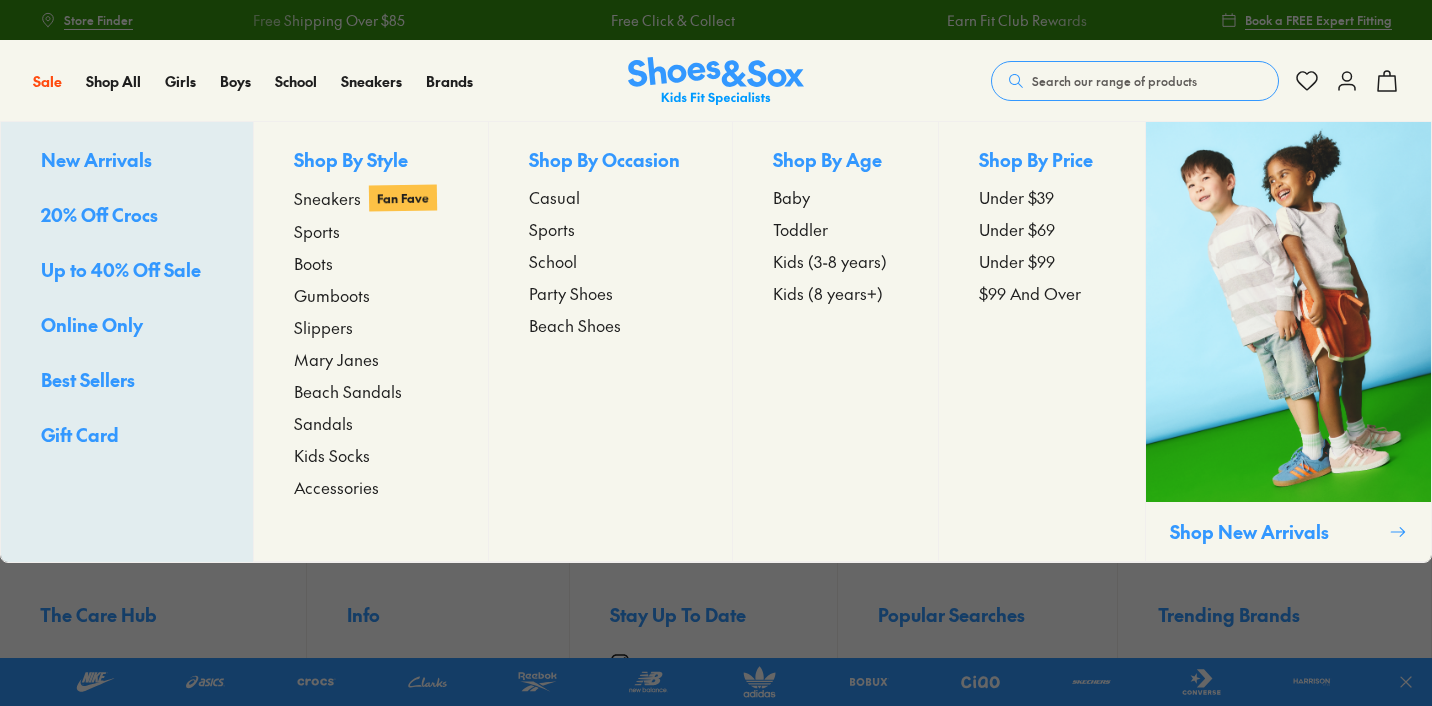 scroll, scrollTop: 0, scrollLeft: 0, axis: both 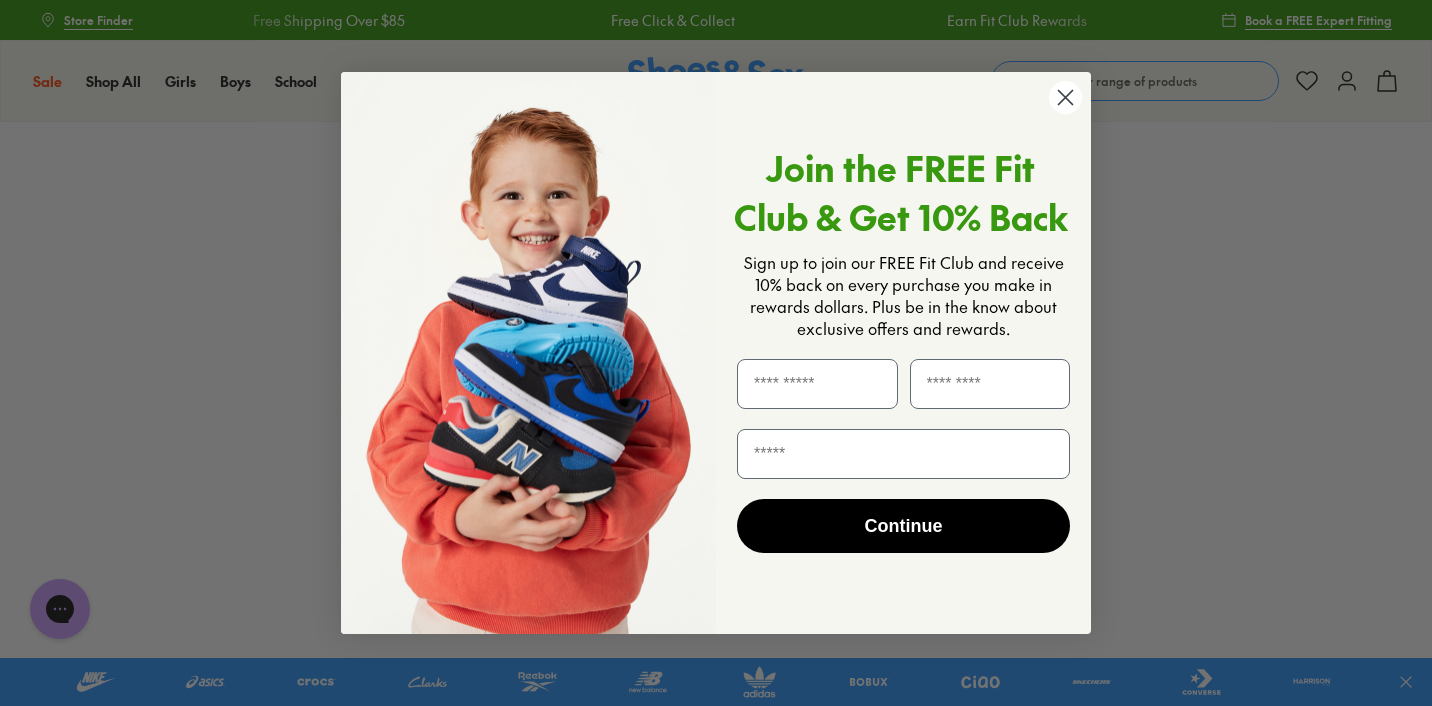 click 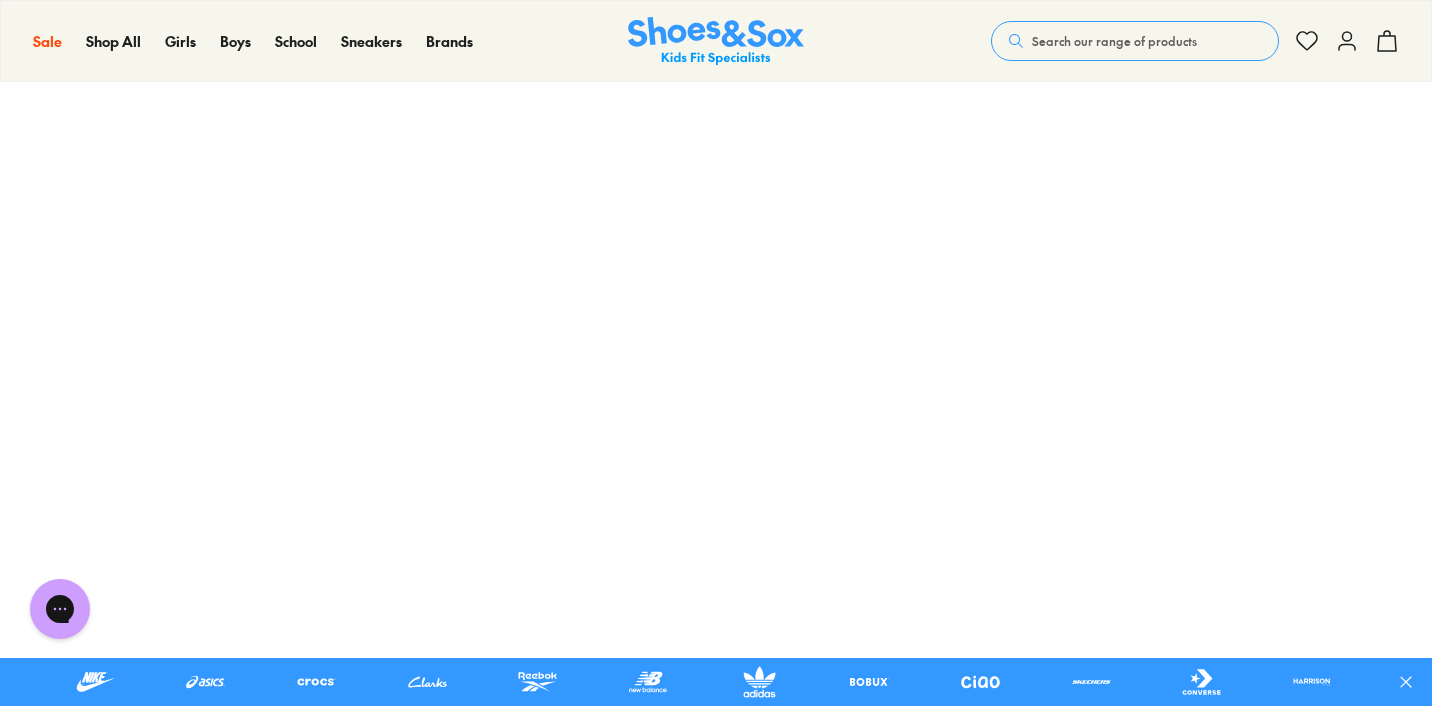 scroll, scrollTop: 272, scrollLeft: 0, axis: vertical 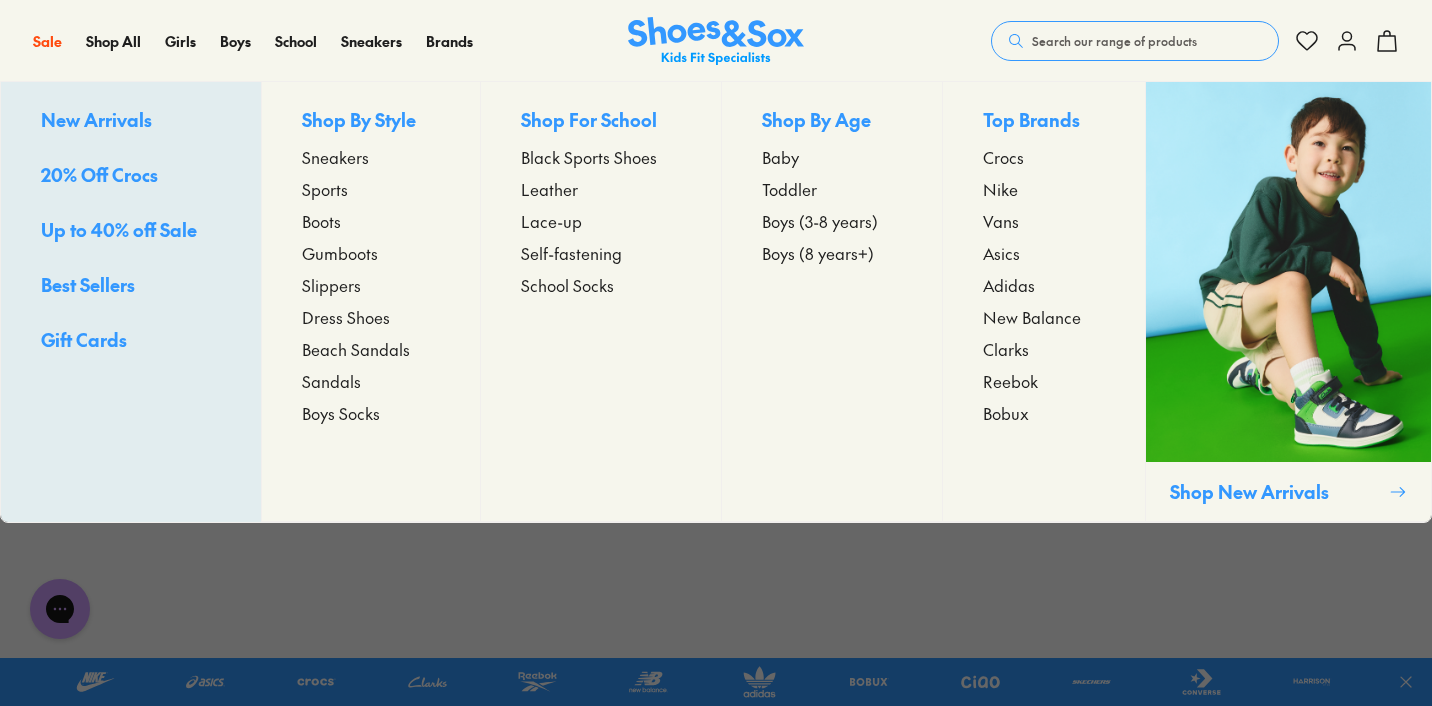 click on "Dress Shoes" at bounding box center [346, 317] 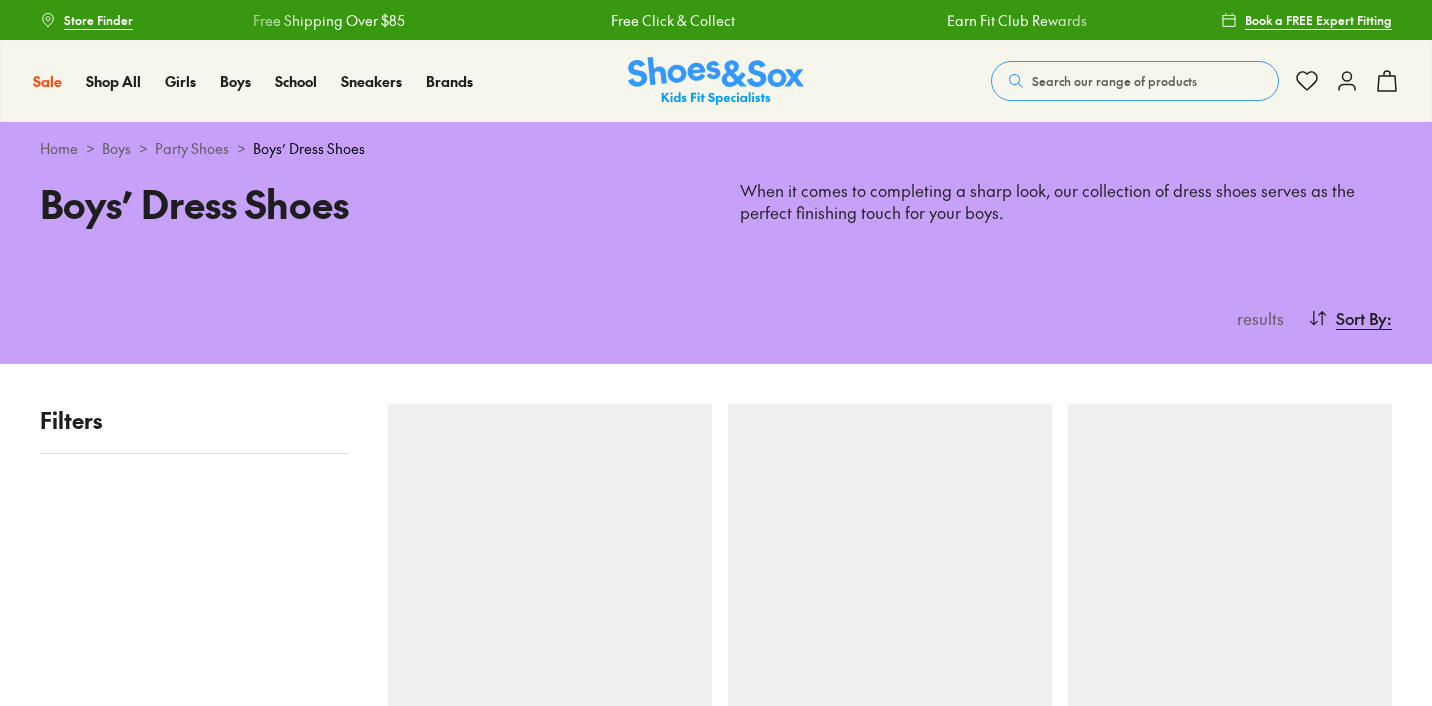 scroll, scrollTop: 0, scrollLeft: 0, axis: both 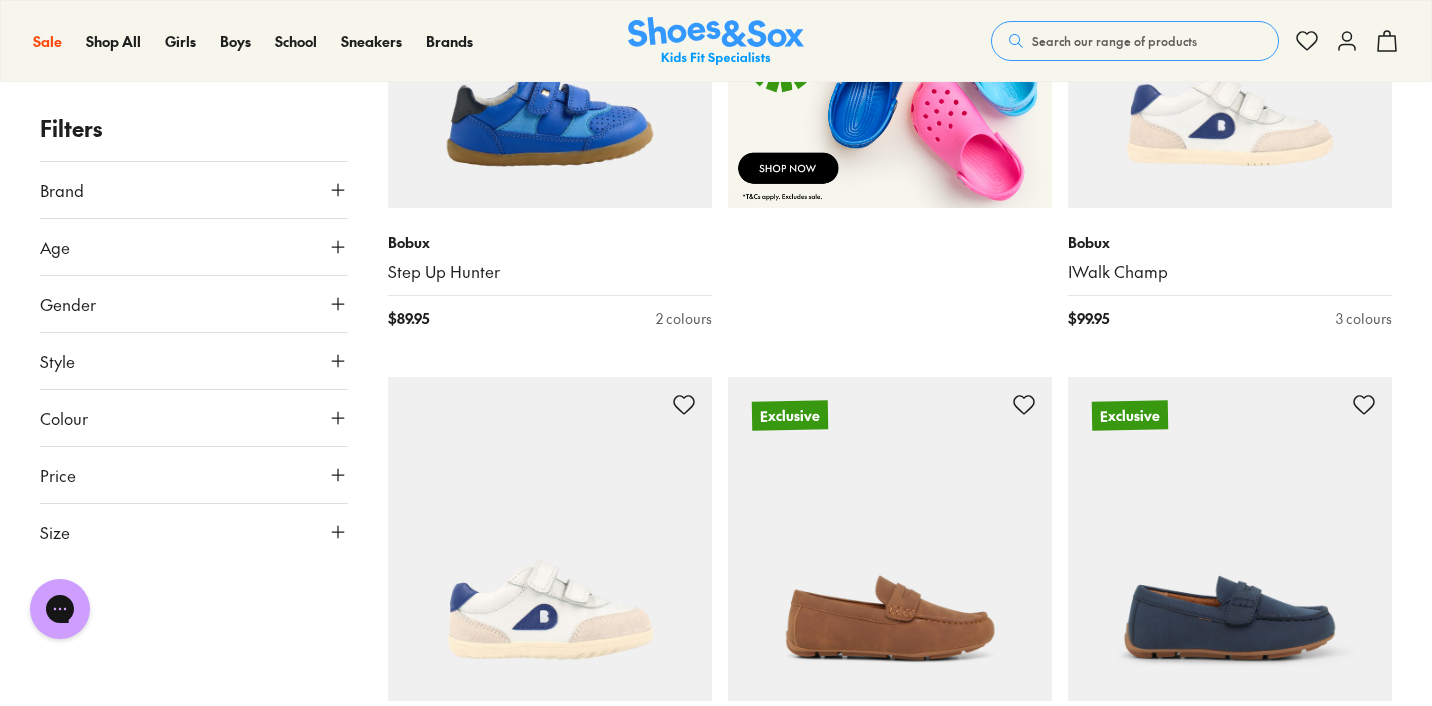 click 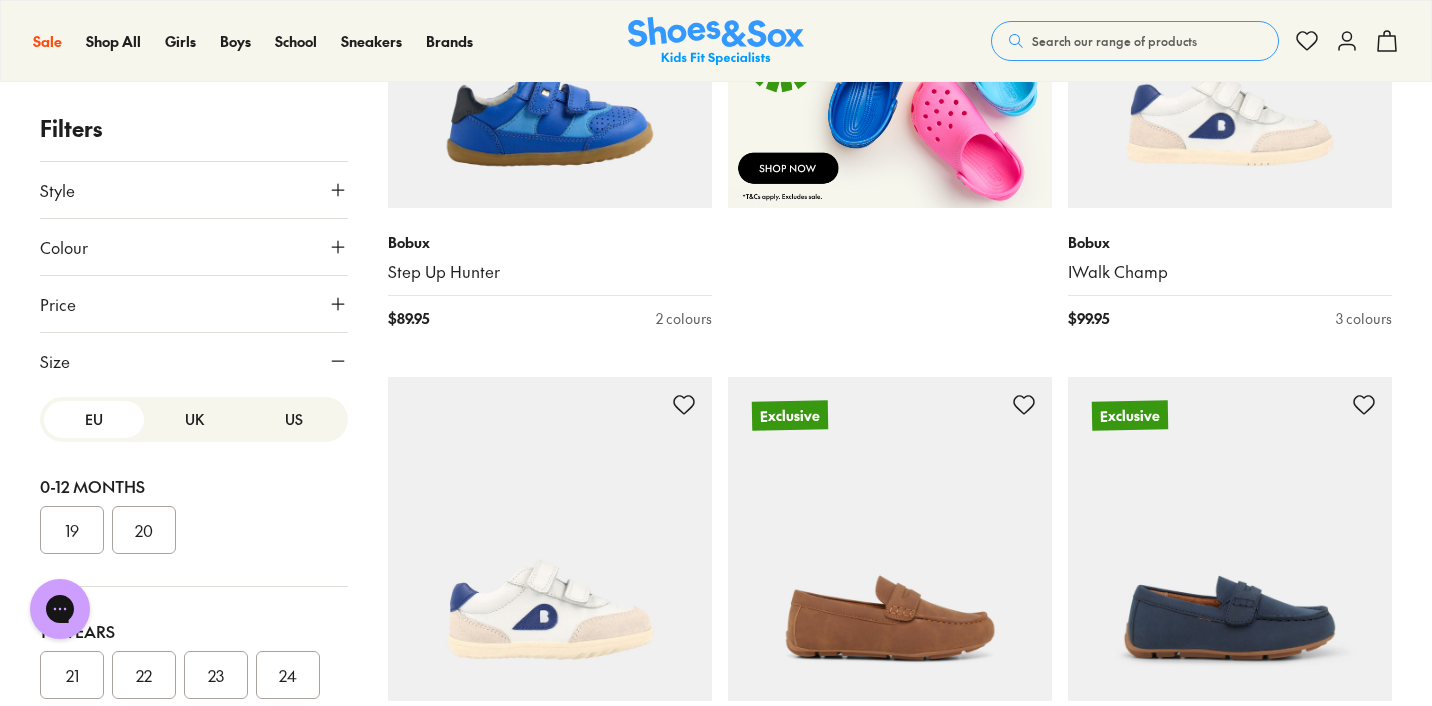 scroll, scrollTop: 169, scrollLeft: 0, axis: vertical 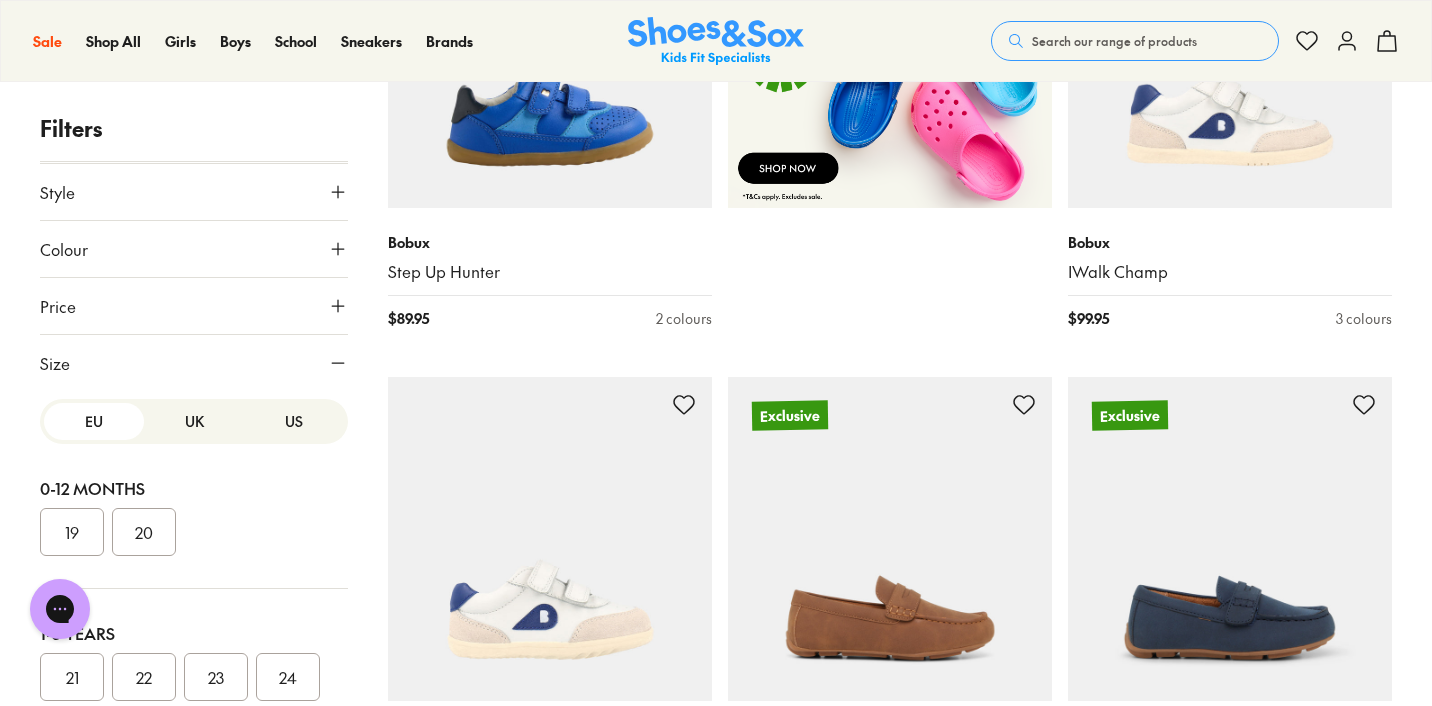 click on "US" at bounding box center [294, 421] 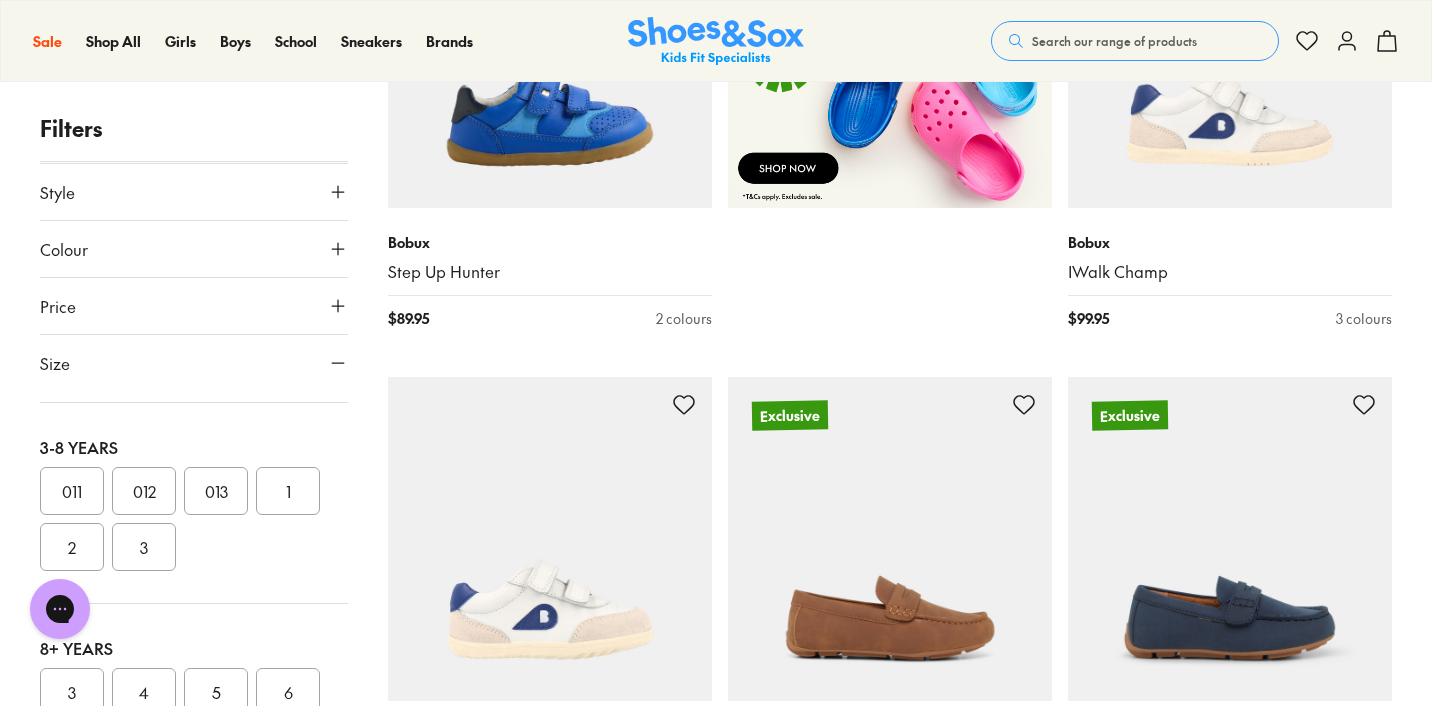 scroll, scrollTop: 390, scrollLeft: 0, axis: vertical 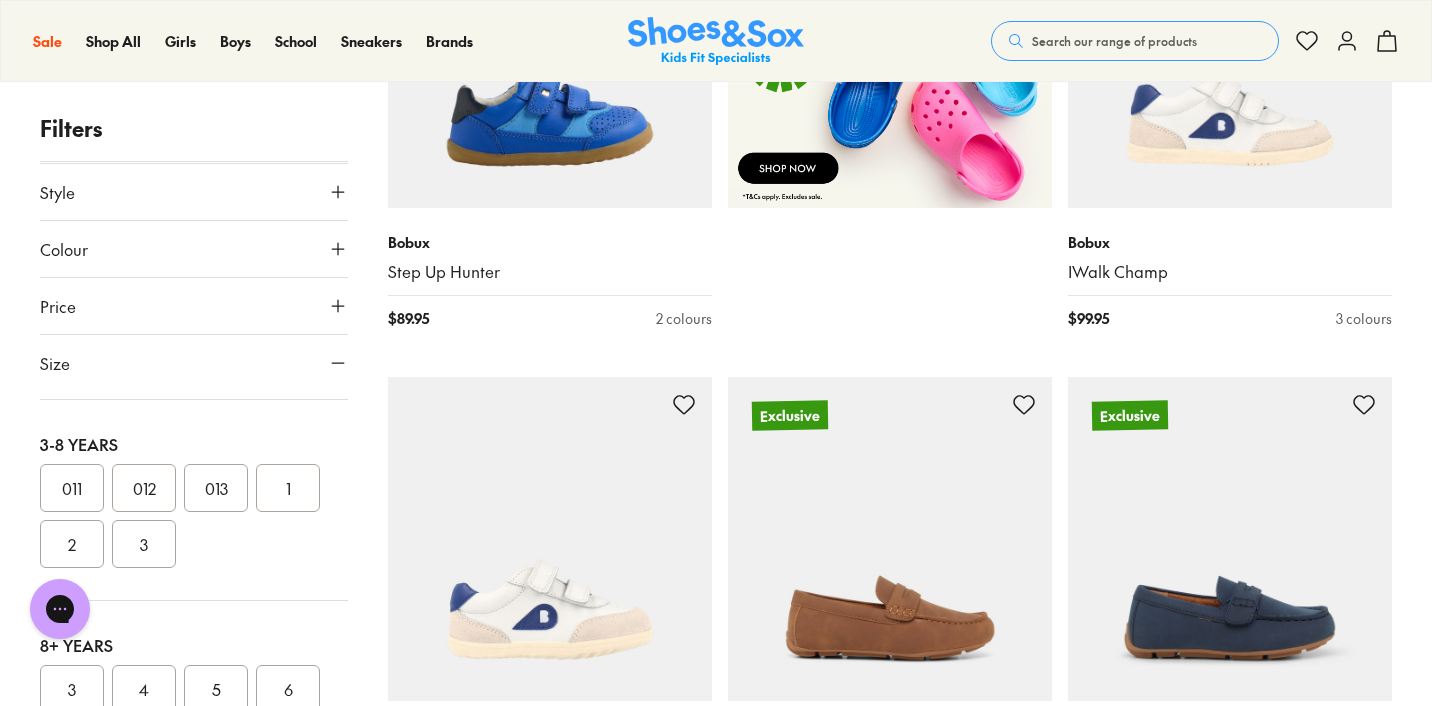 click on "013" at bounding box center [216, 488] 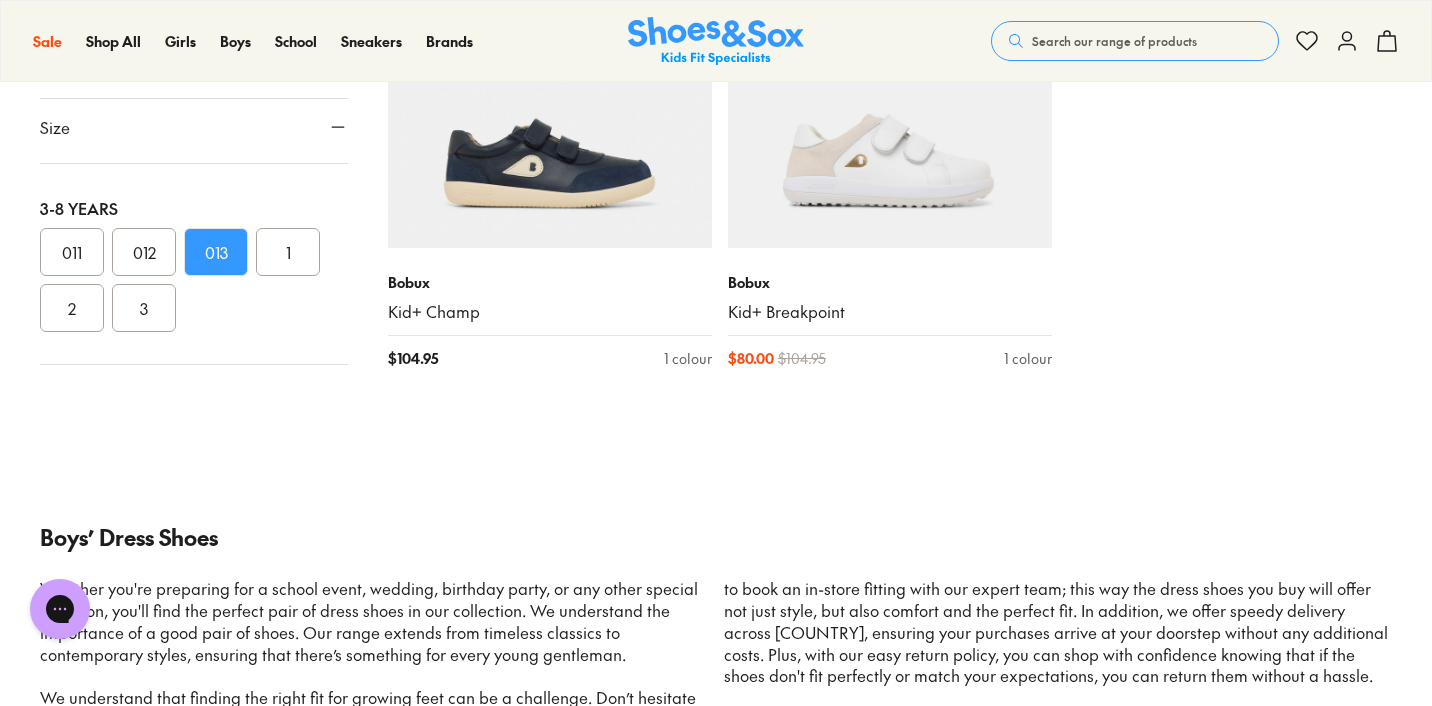 scroll, scrollTop: 1480, scrollLeft: 0, axis: vertical 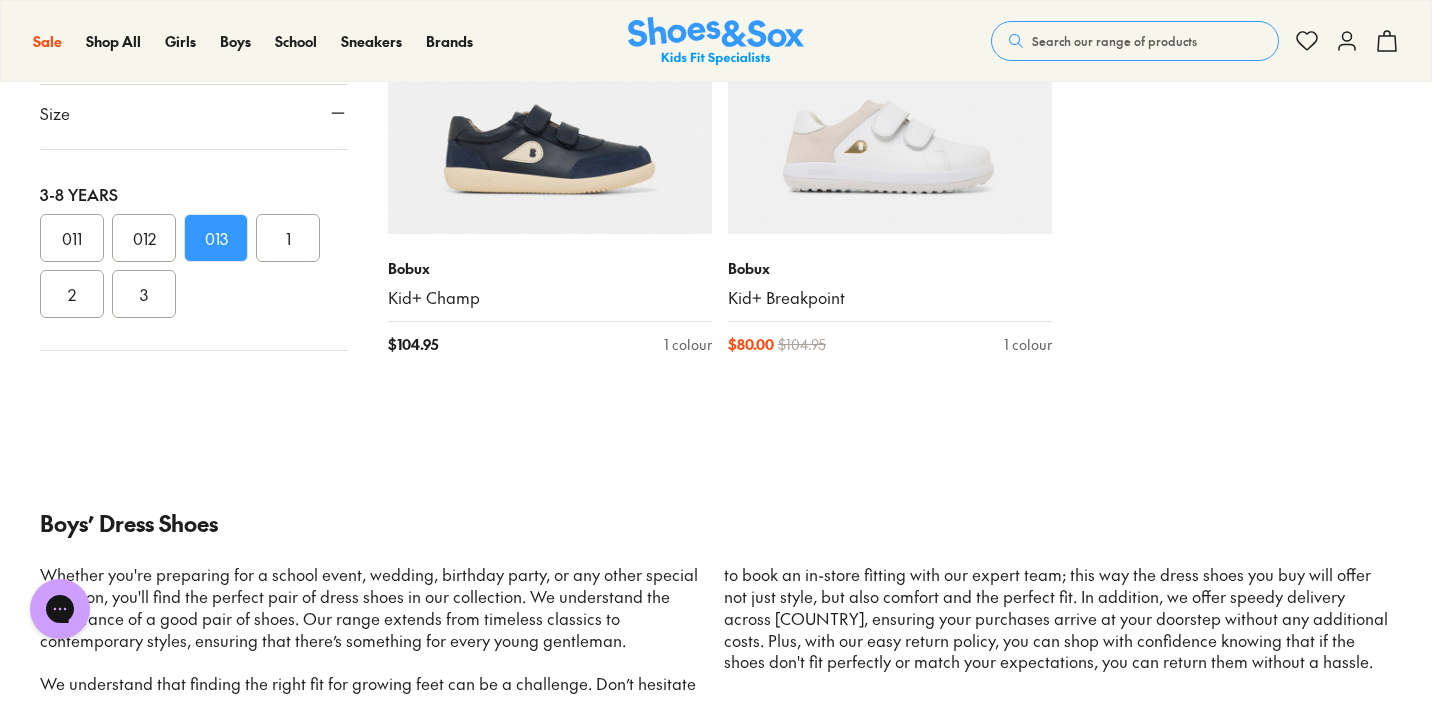 click on "3" at bounding box center [144, 294] 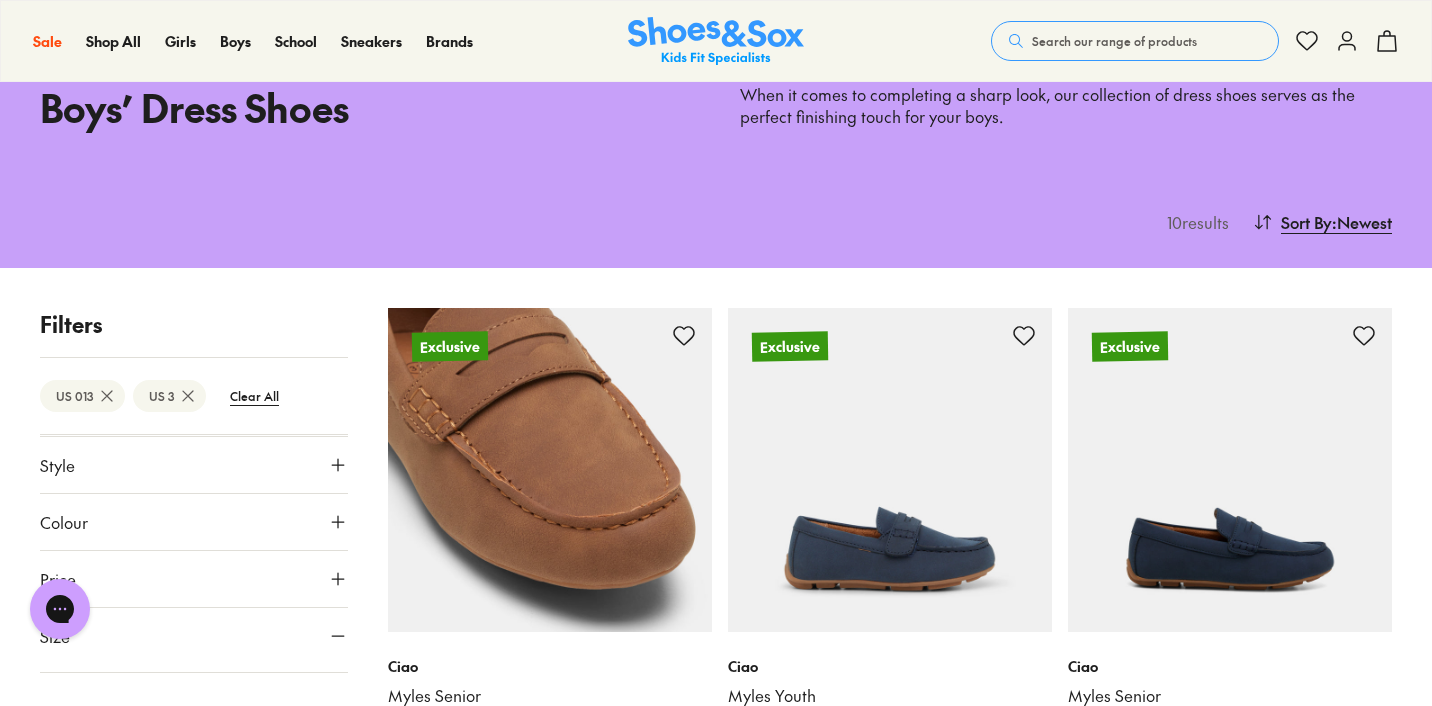 scroll, scrollTop: 0, scrollLeft: 0, axis: both 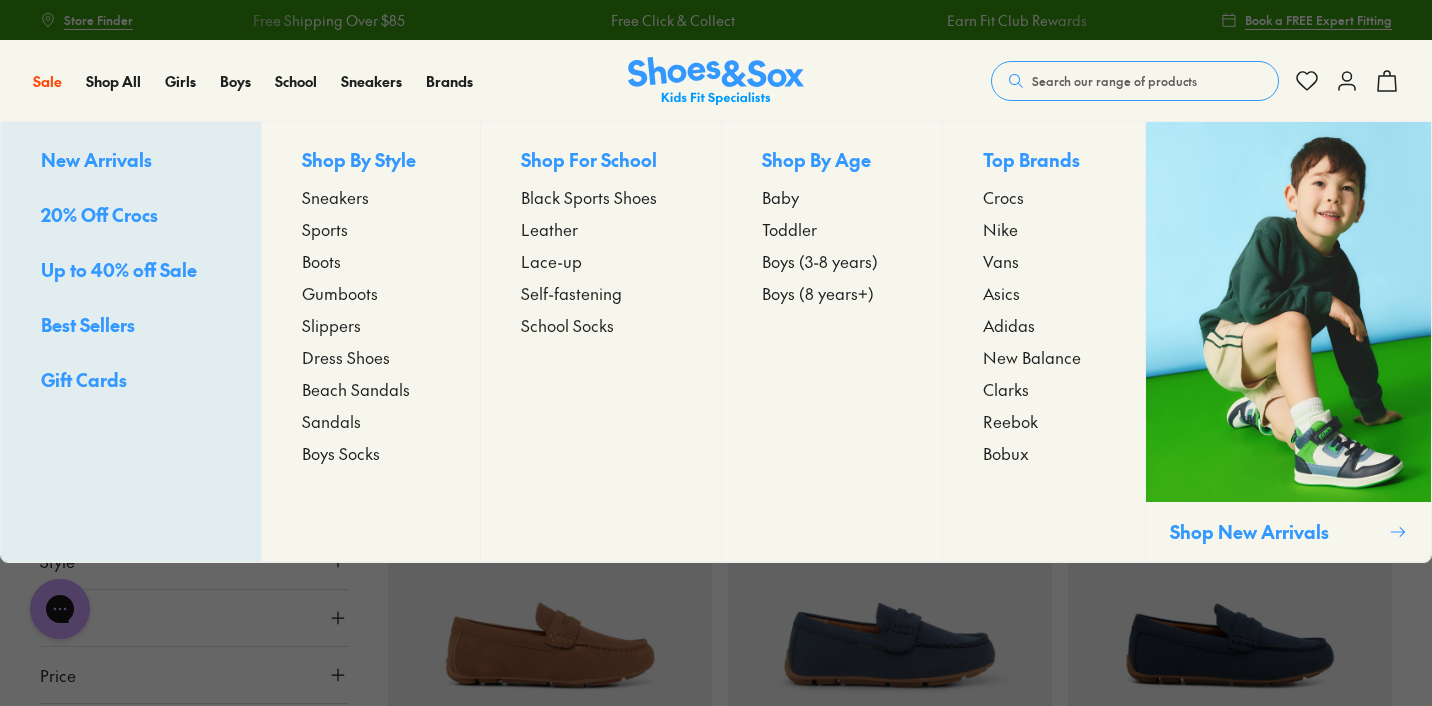 click on "Sneakers" at bounding box center (335, 197) 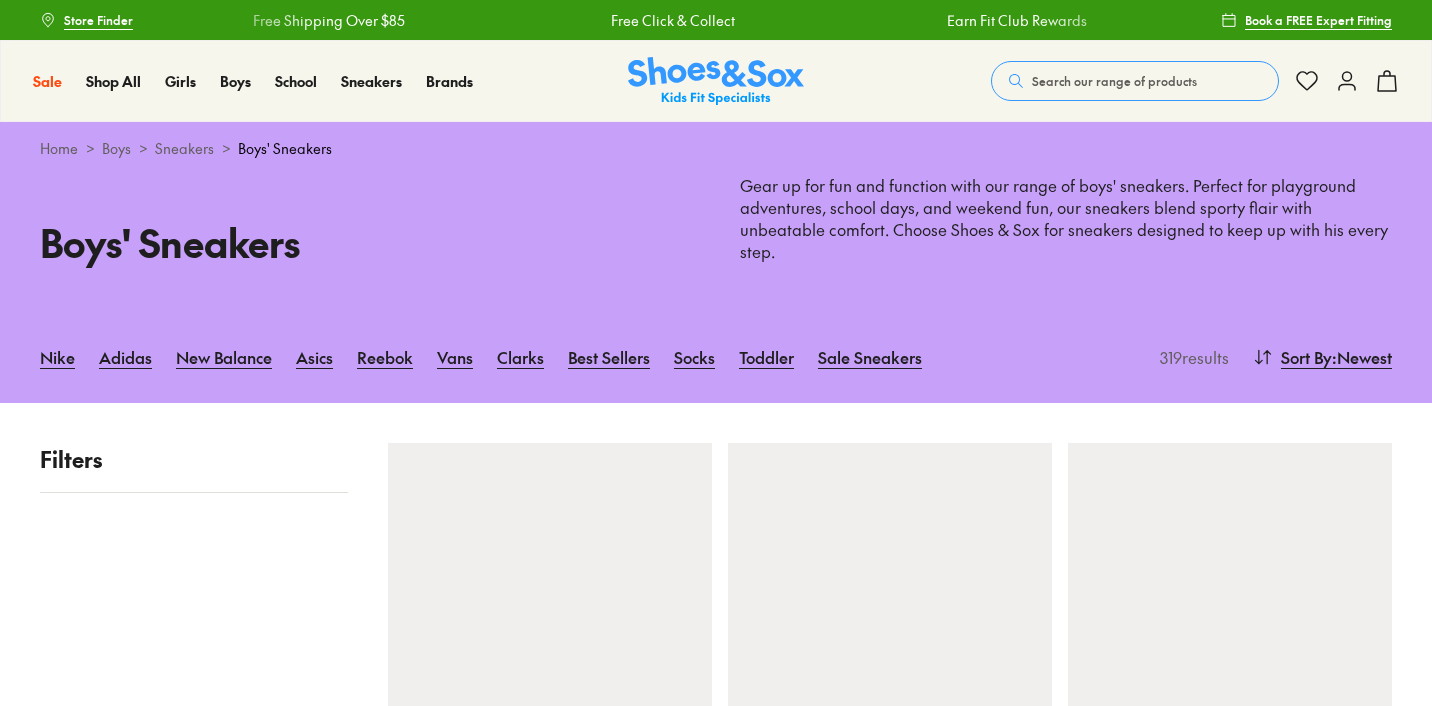 scroll, scrollTop: 0, scrollLeft: 0, axis: both 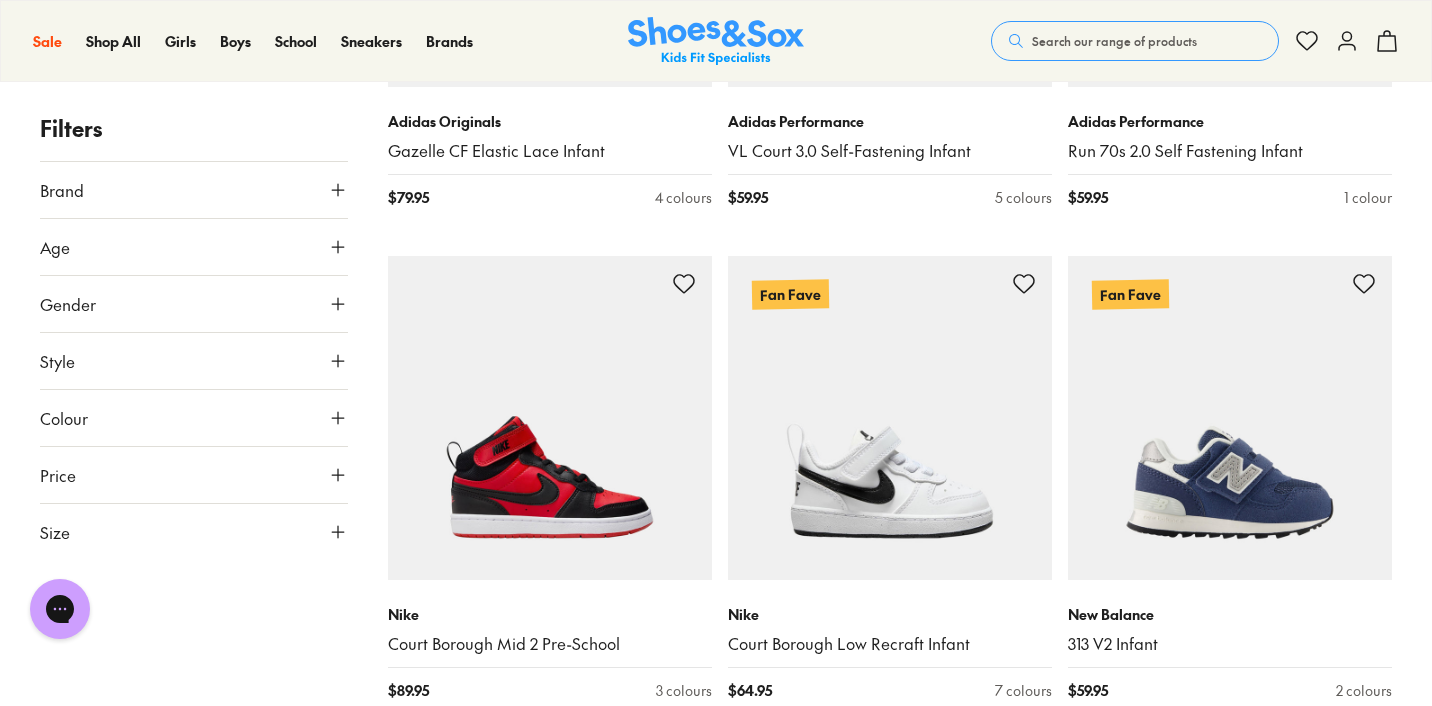 click 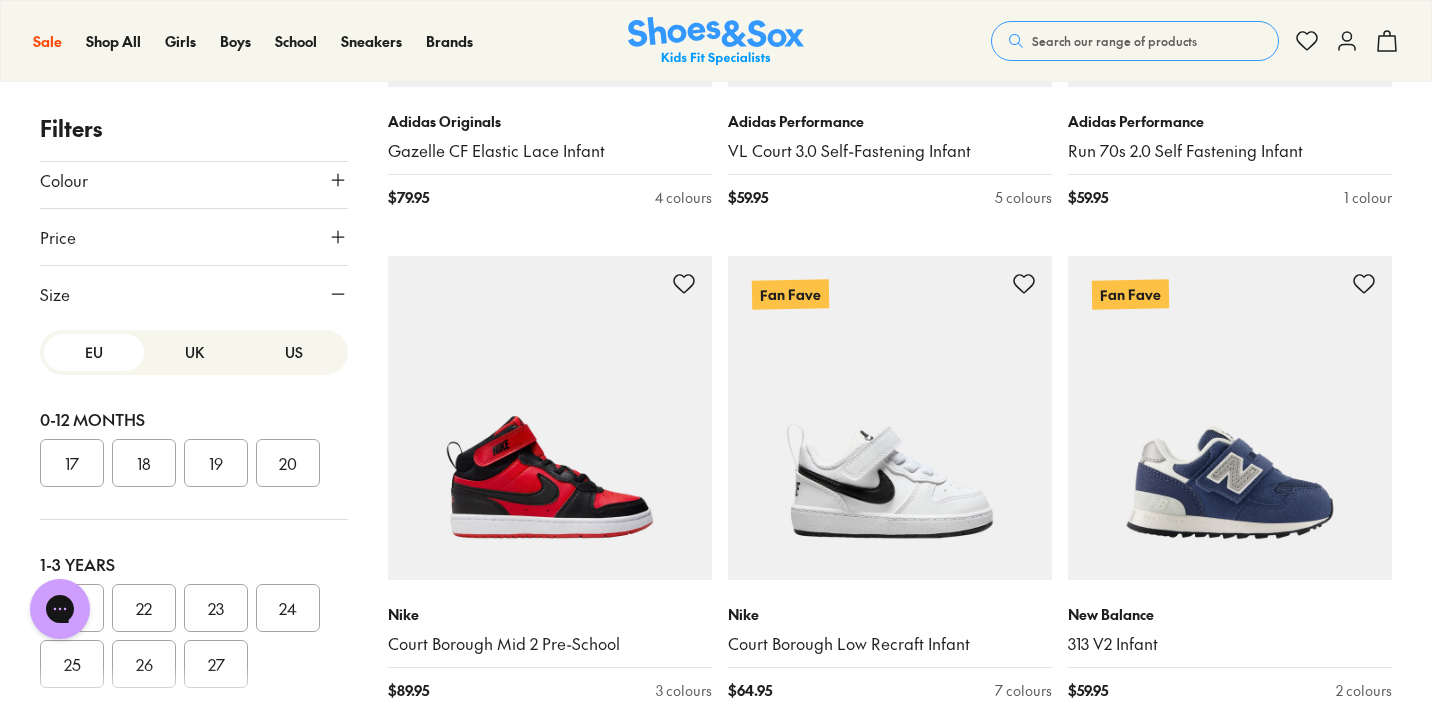 scroll, scrollTop: 237, scrollLeft: 0, axis: vertical 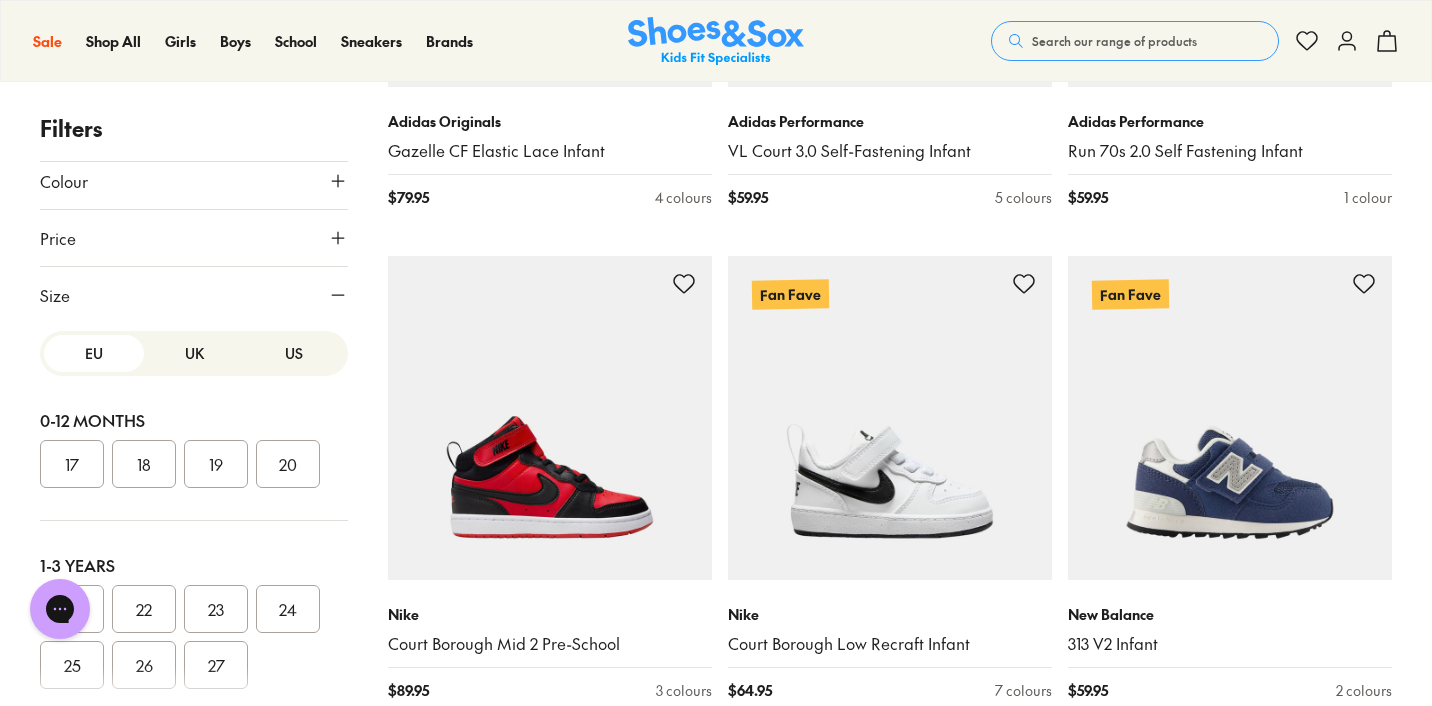 click on "US" at bounding box center (294, 353) 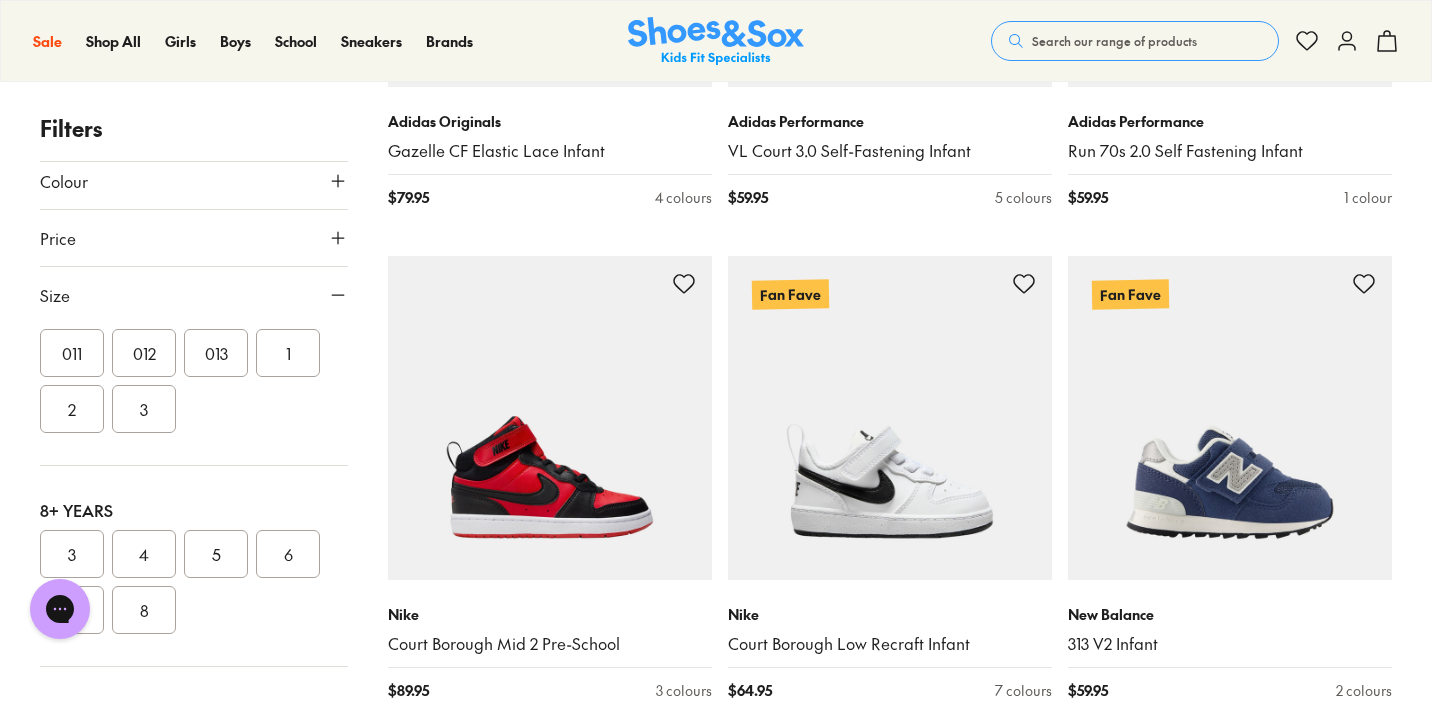 scroll, scrollTop: 461, scrollLeft: 0, axis: vertical 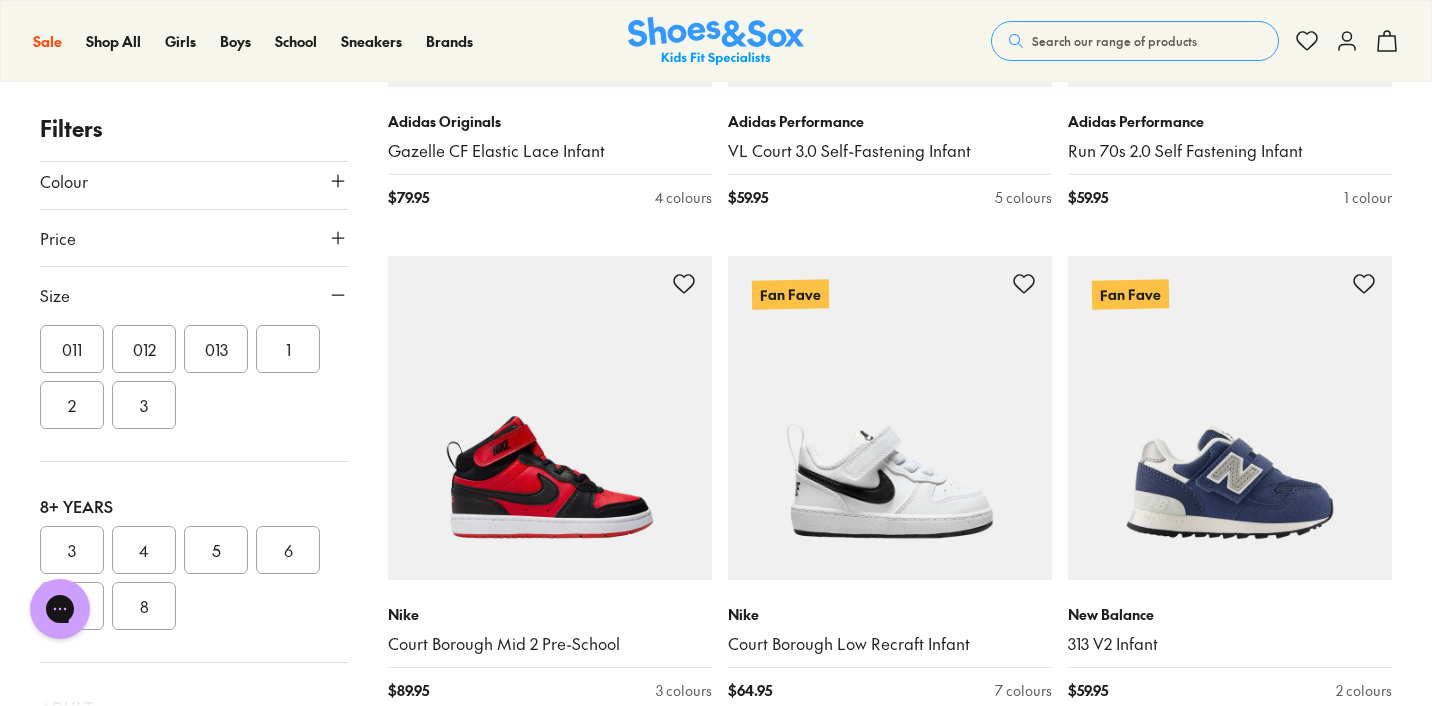 click on "012" at bounding box center (144, 349) 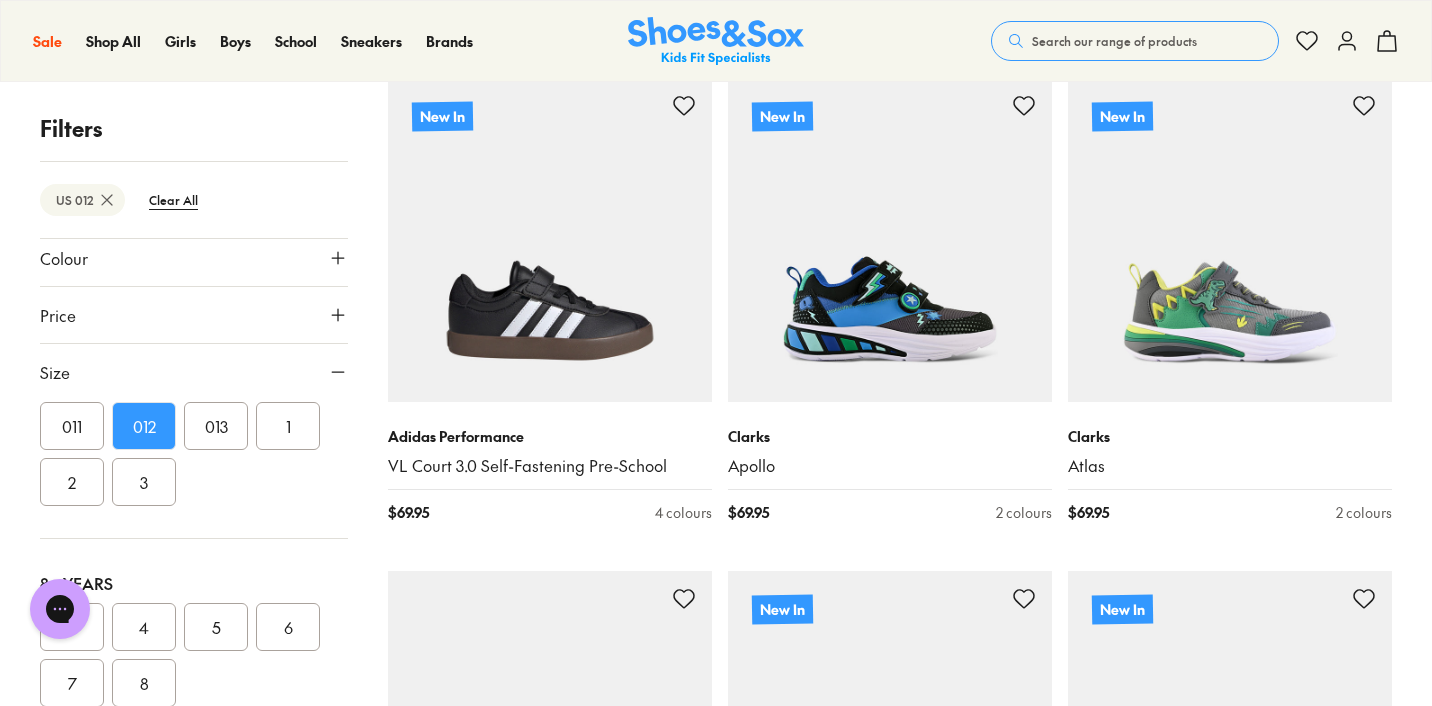 scroll, scrollTop: 3829, scrollLeft: 0, axis: vertical 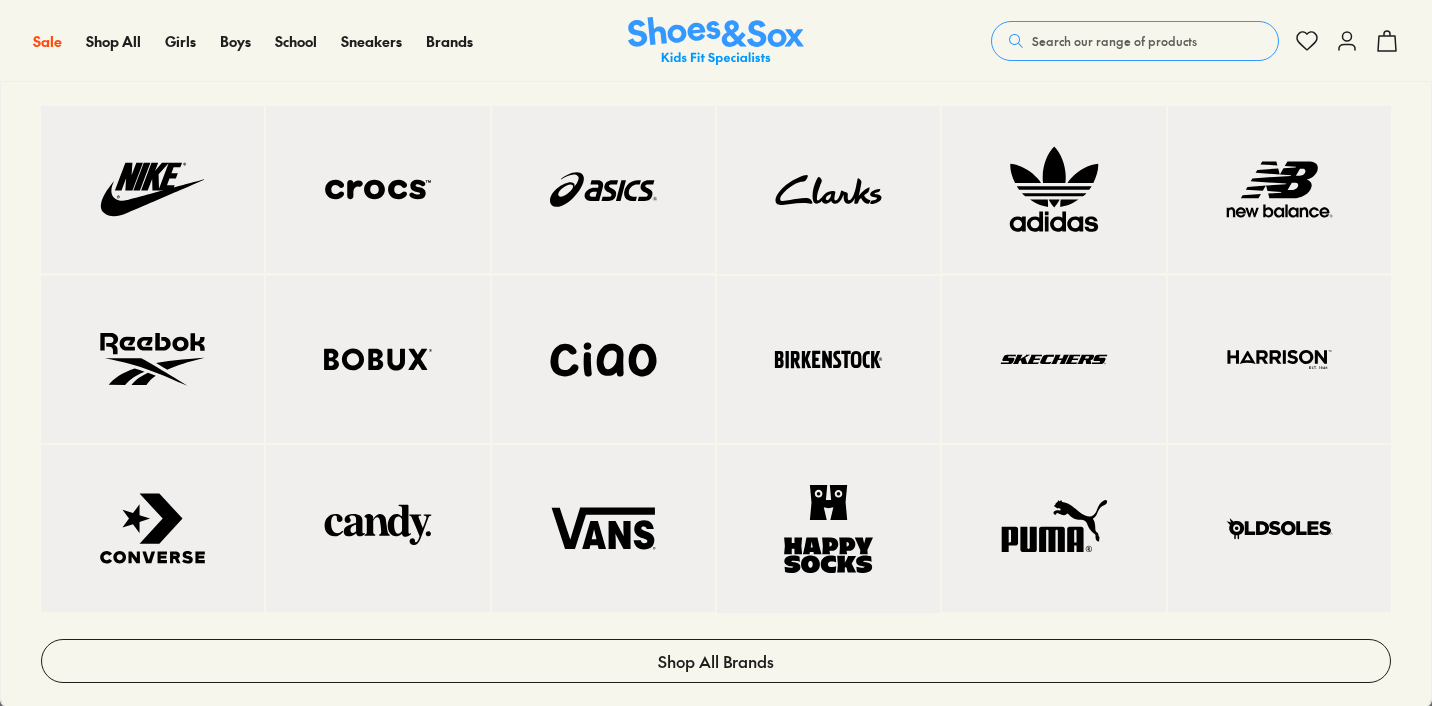 click at bounding box center (377, 359) 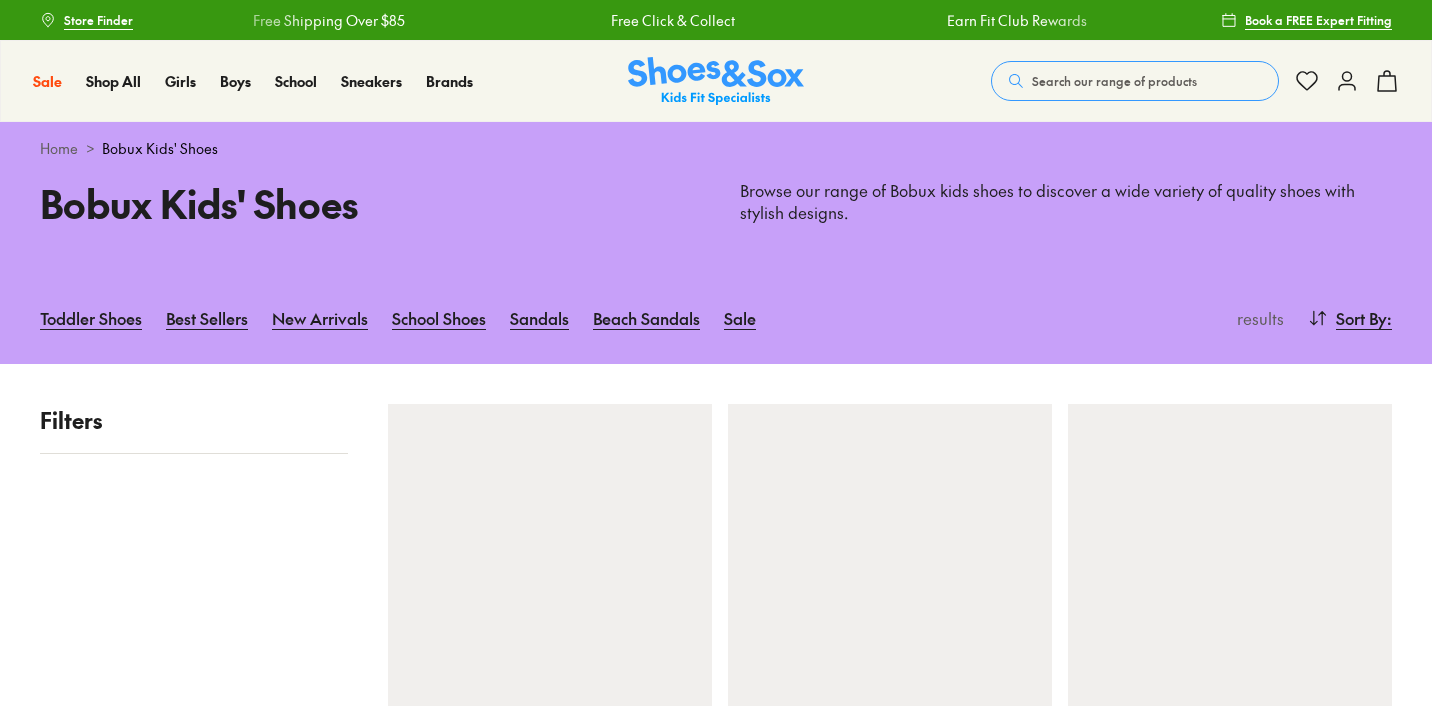 scroll, scrollTop: 0, scrollLeft: 0, axis: both 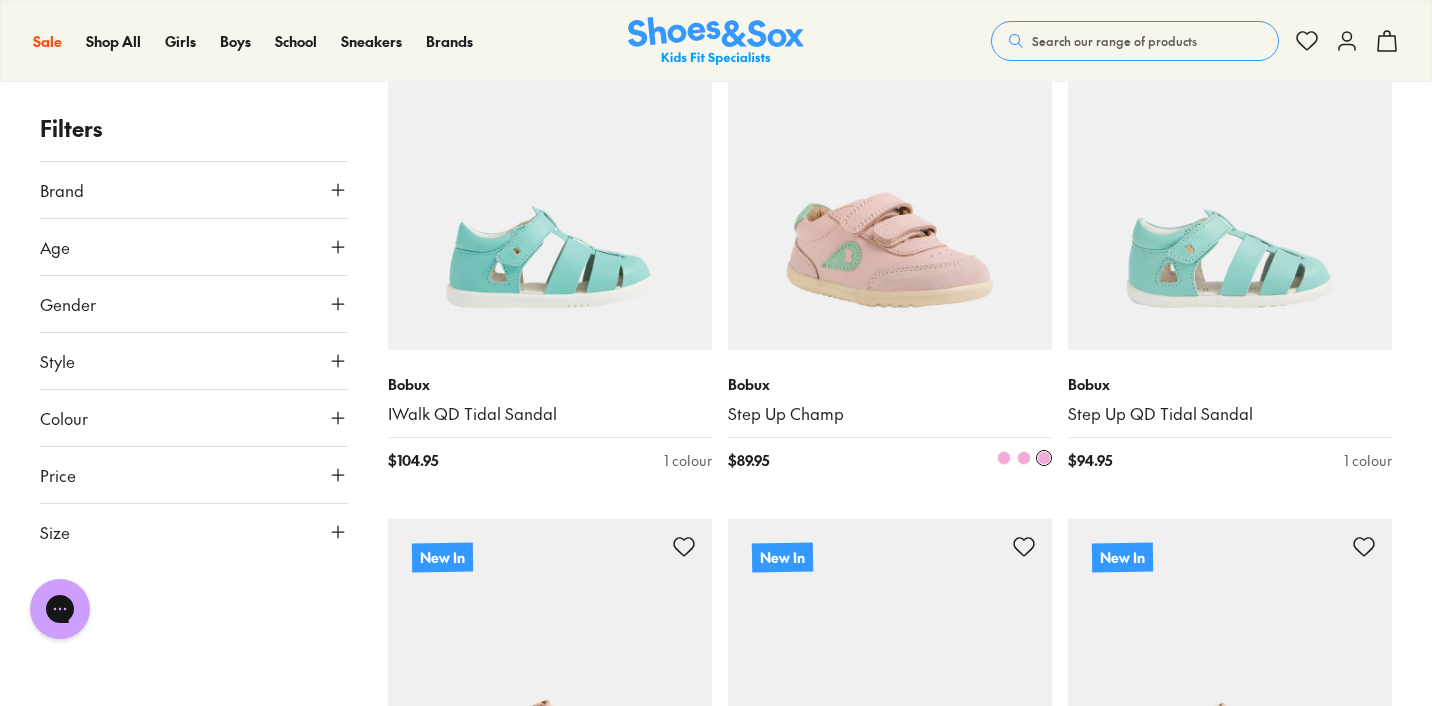click at bounding box center (971, 460) 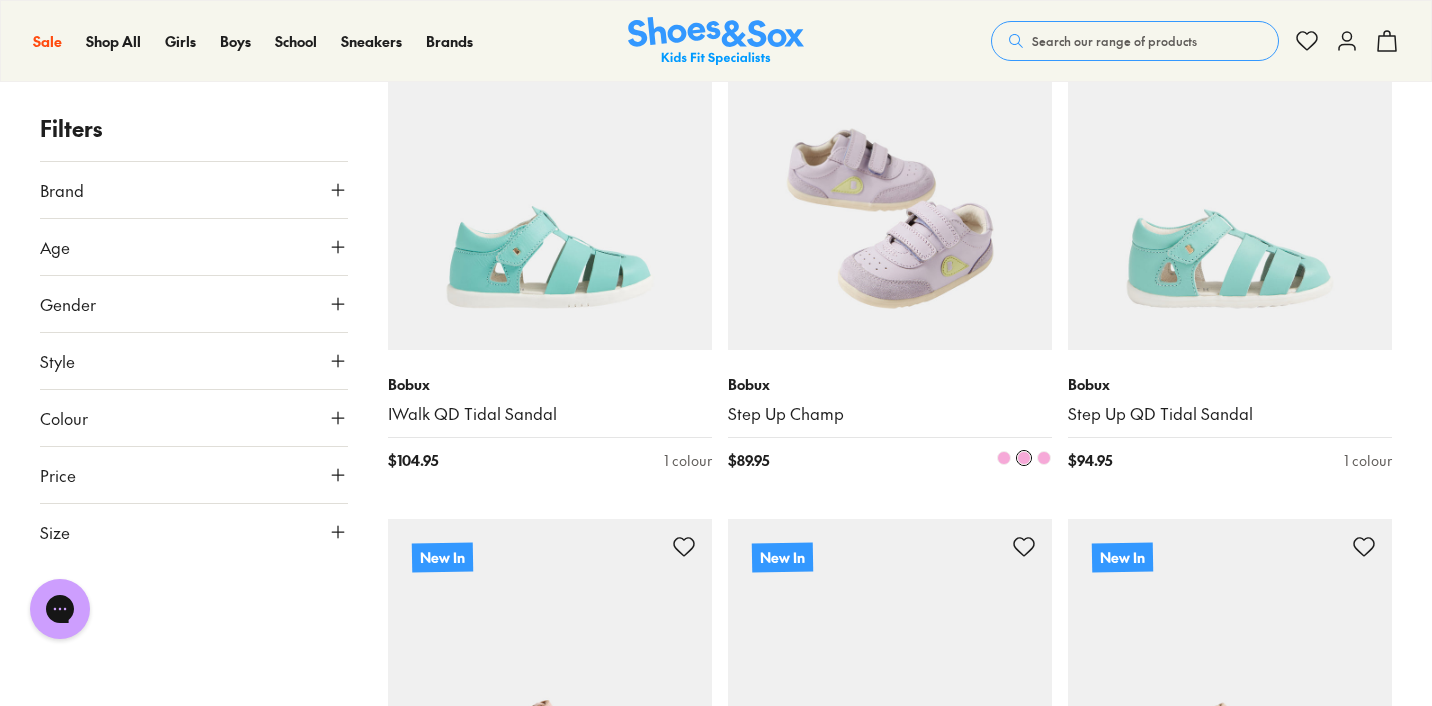 click at bounding box center [1004, 458] 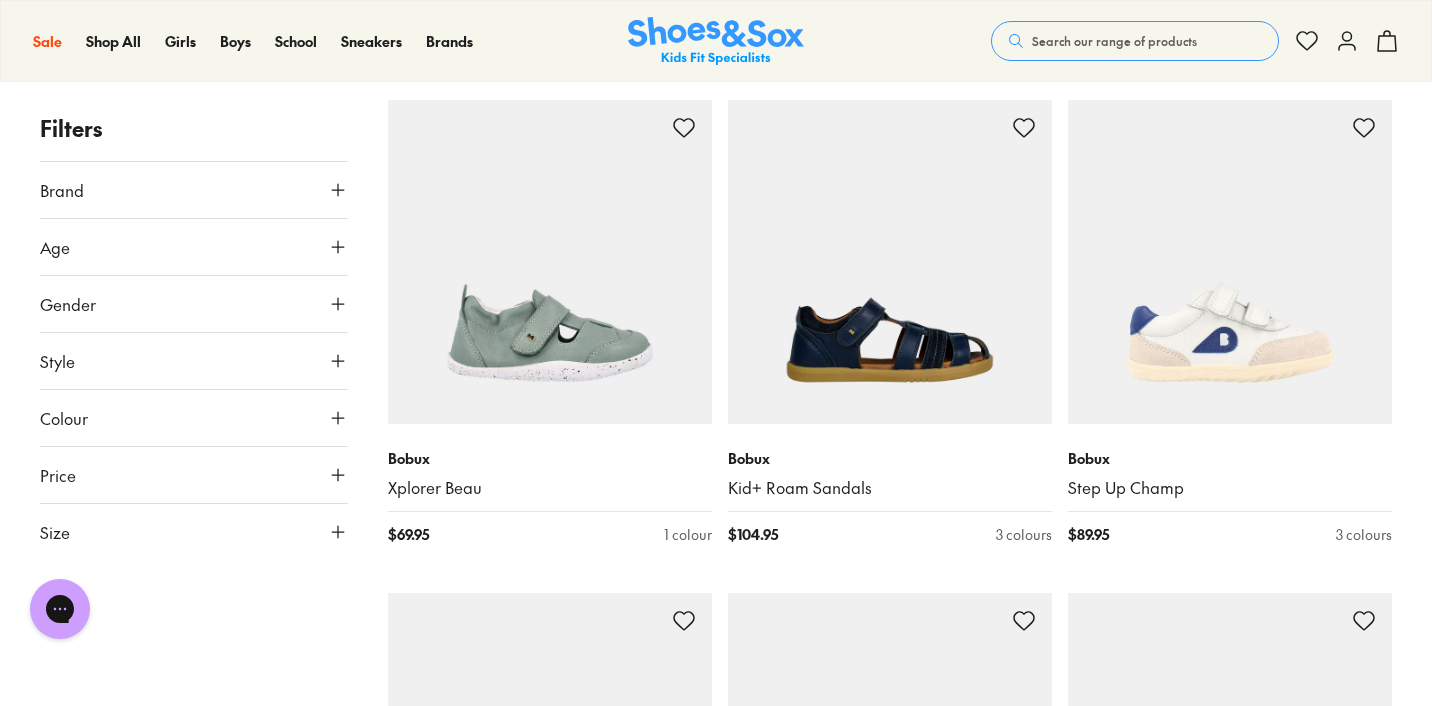 scroll, scrollTop: 8687, scrollLeft: 0, axis: vertical 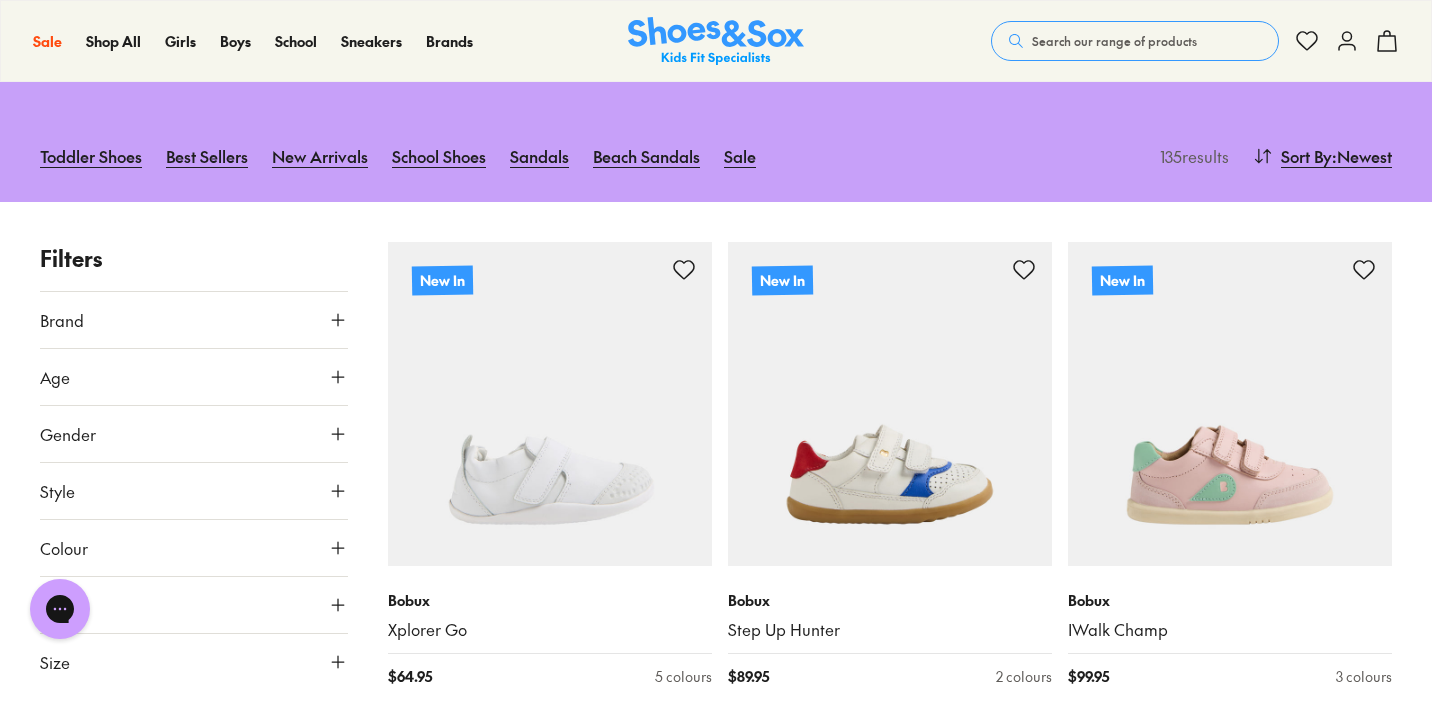 click 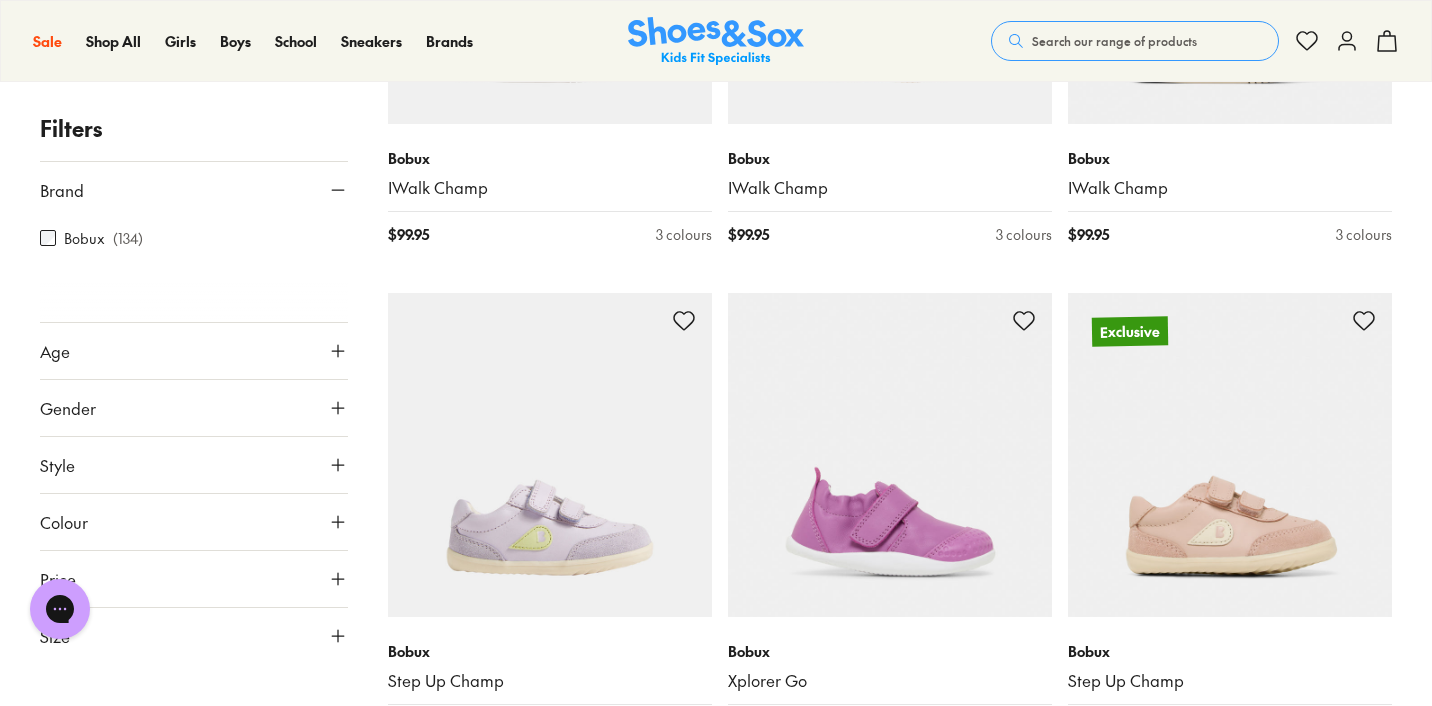 scroll, scrollTop: 11991, scrollLeft: 0, axis: vertical 